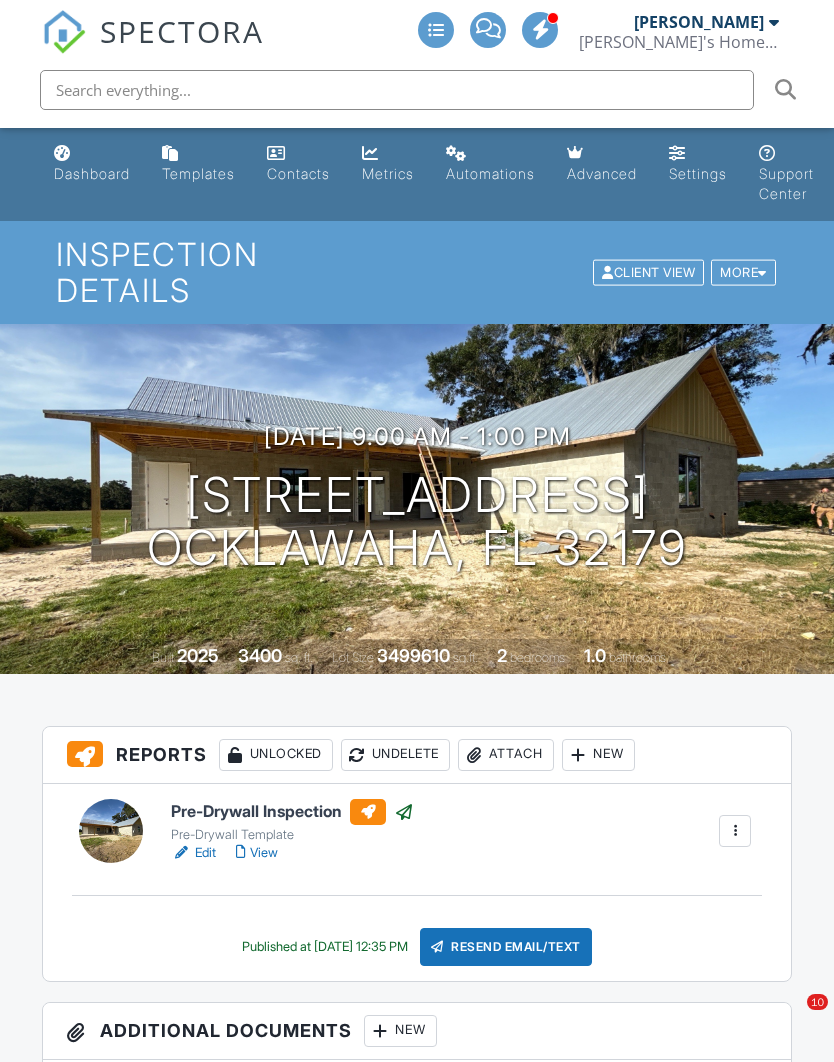 scroll, scrollTop: 1935, scrollLeft: 0, axis: vertical 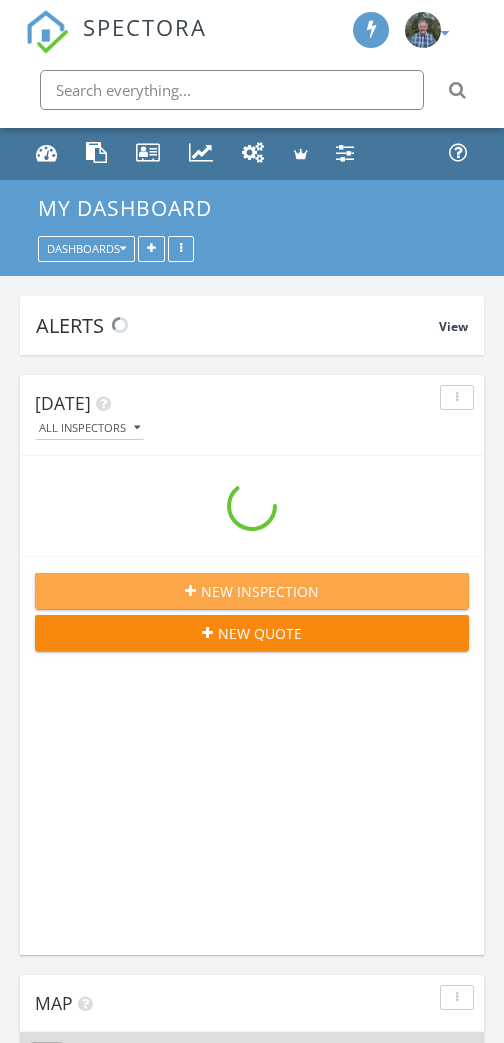 click on "New Inspection" at bounding box center (252, 591) 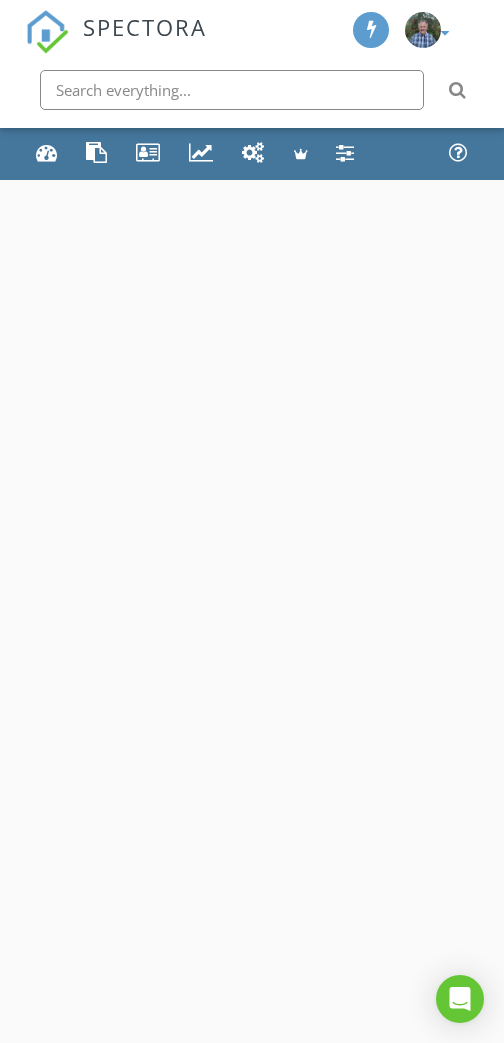 scroll, scrollTop: 0, scrollLeft: 0, axis: both 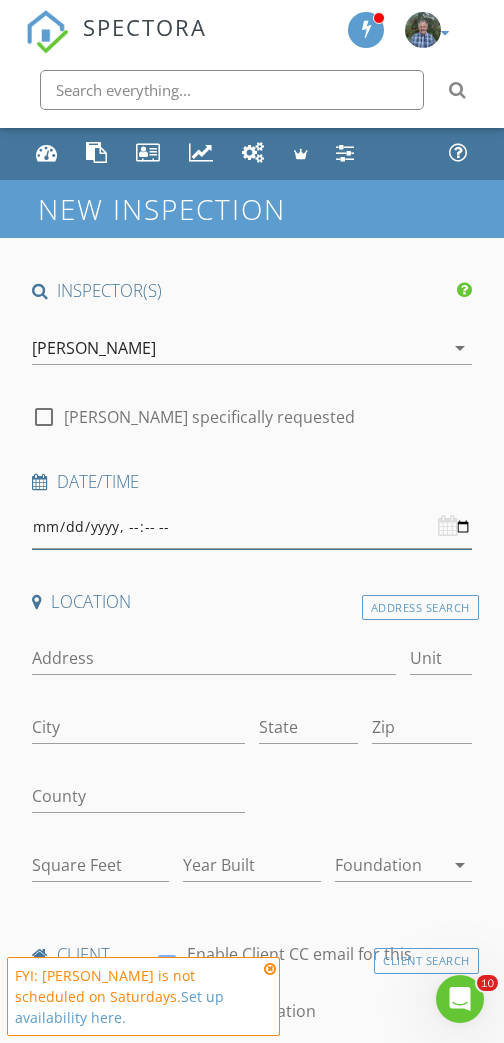 click at bounding box center (252, 527) 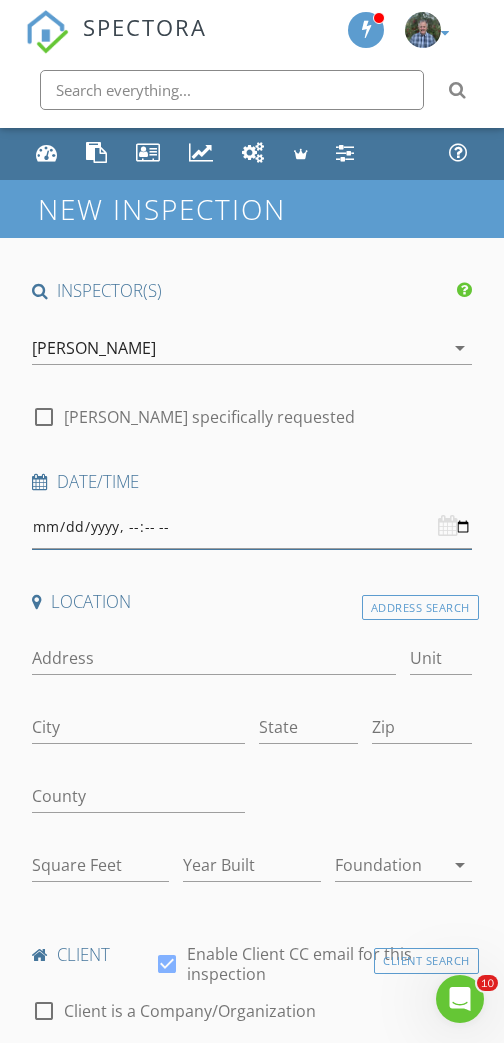 type on "[DATE]T14:00" 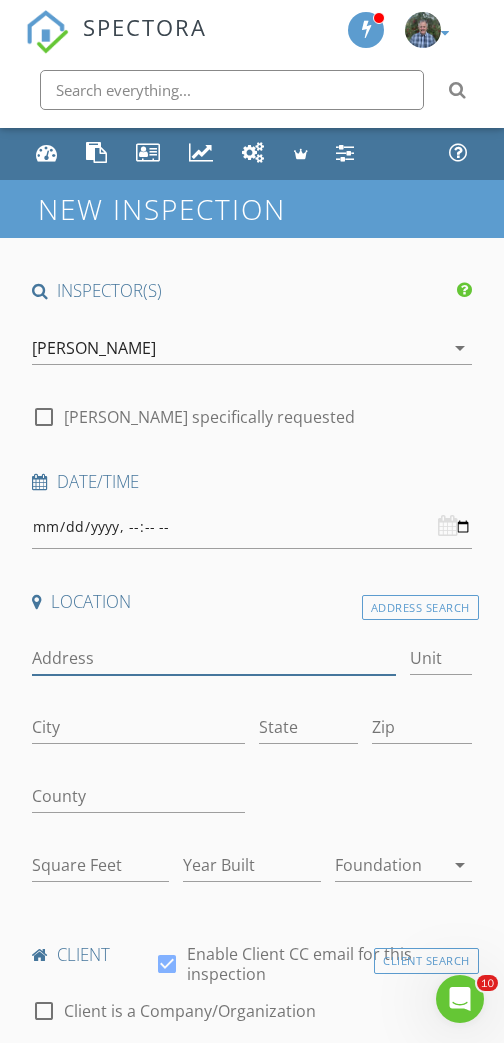 click on "Address" at bounding box center (214, 658) 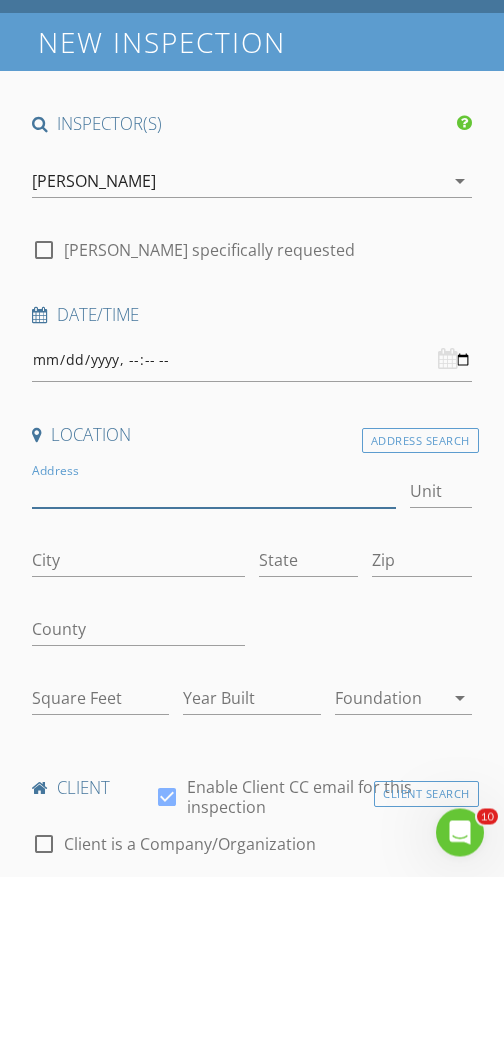 click on "Address" at bounding box center [214, 658] 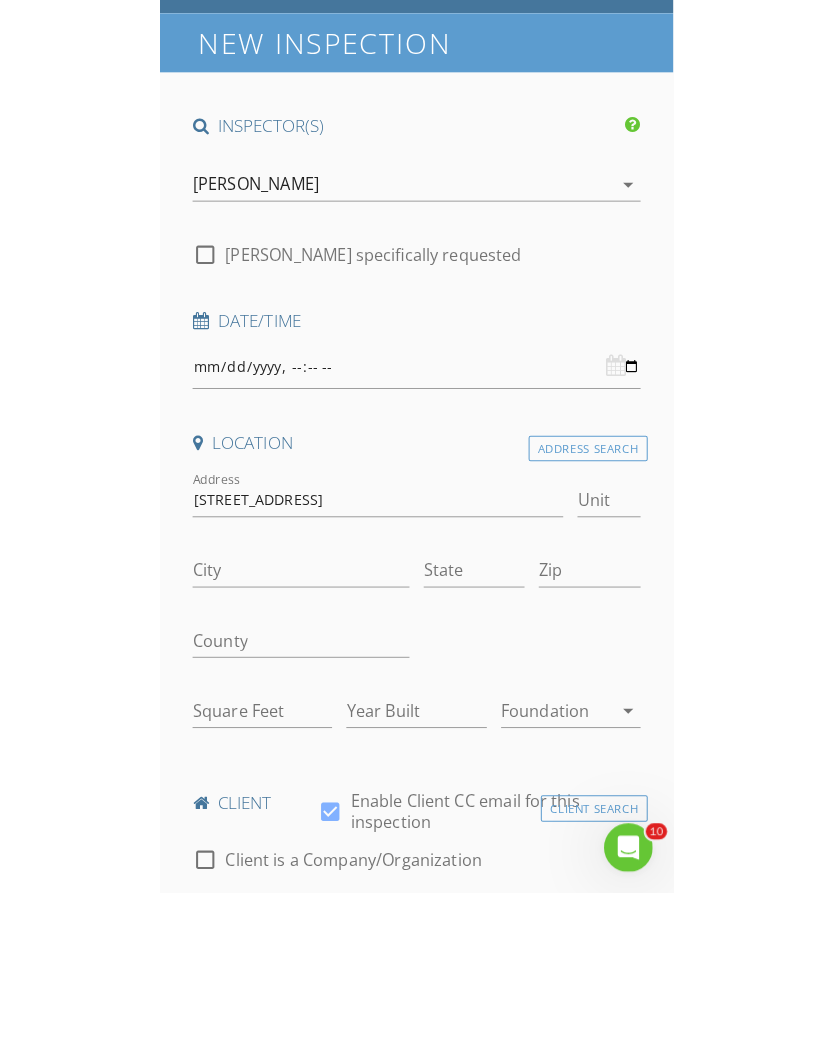 scroll, scrollTop: 167, scrollLeft: 0, axis: vertical 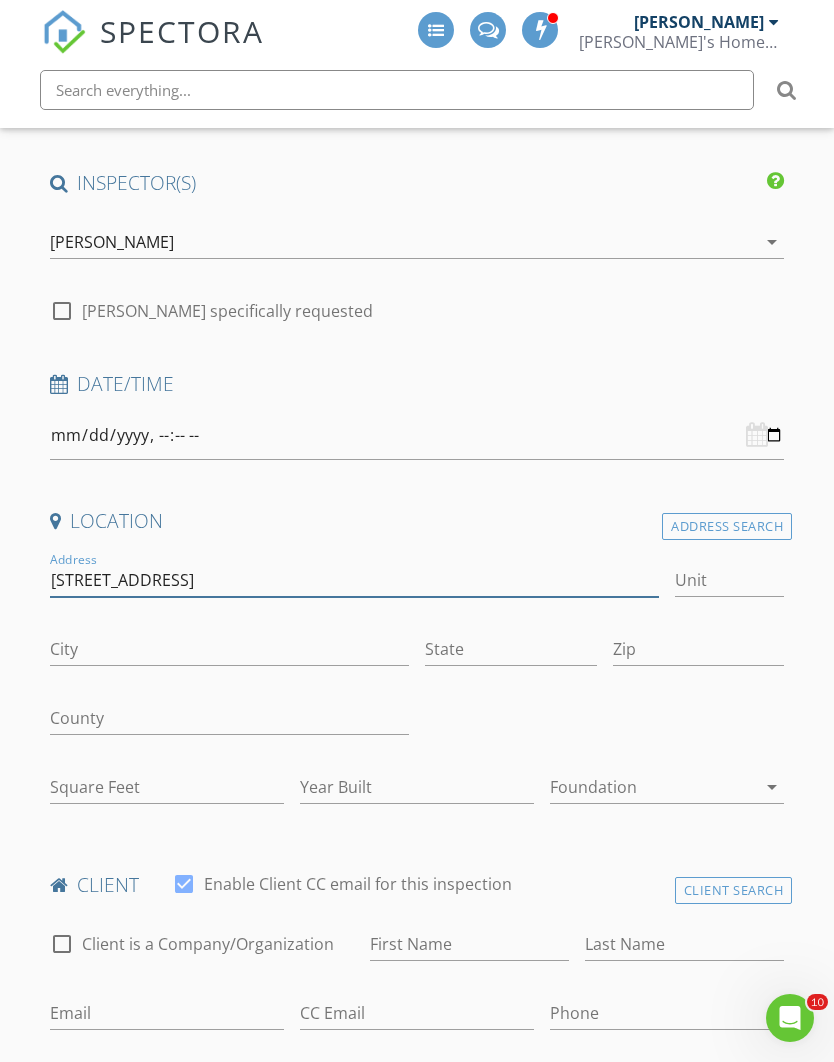 type on "9709 SW 40th Ct Ocala, FL 34476" 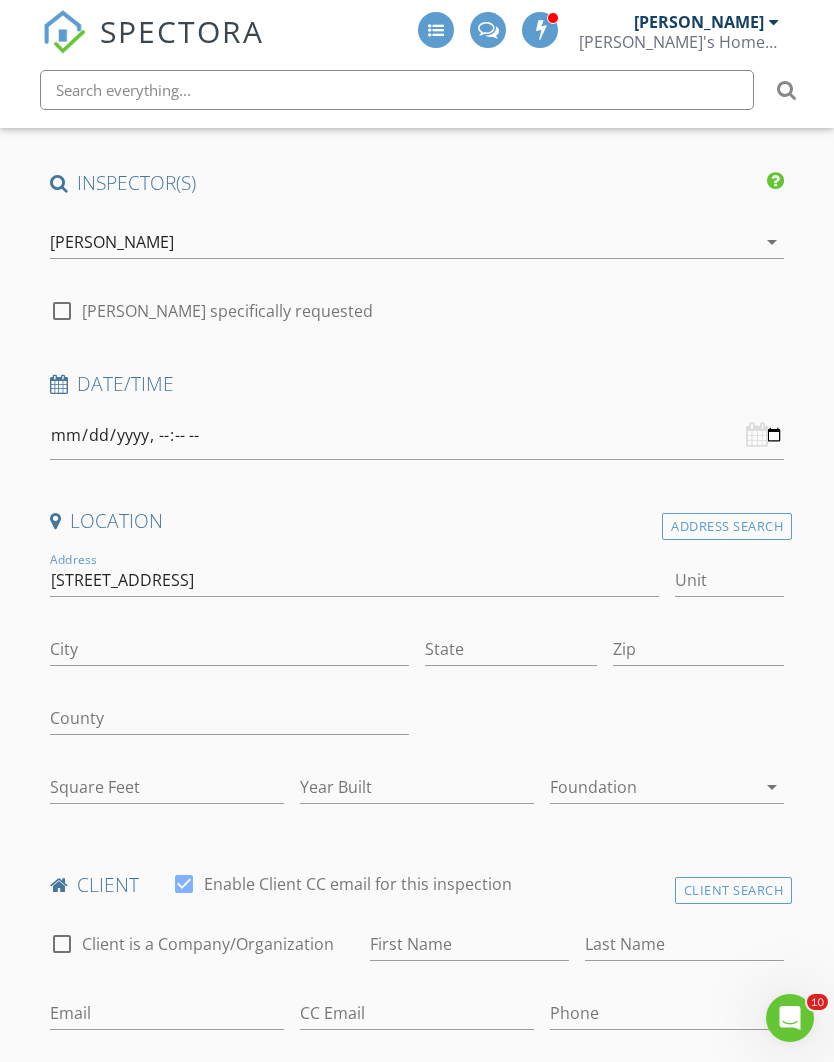 click on "SPECTORA
Steve Trans
Steve's Home Inspection Services
Role:
Inspector
Change Role
Dashboard
New Inspection
Inspections
Calendar
Template Editor
Contacts
Automations
Team
Metrics
Payments
Data Exports
Billing
Conversations
Tasks
Reporting
Advanced
Equipment
Settings
What's New
Sign Out" at bounding box center (417, 32) 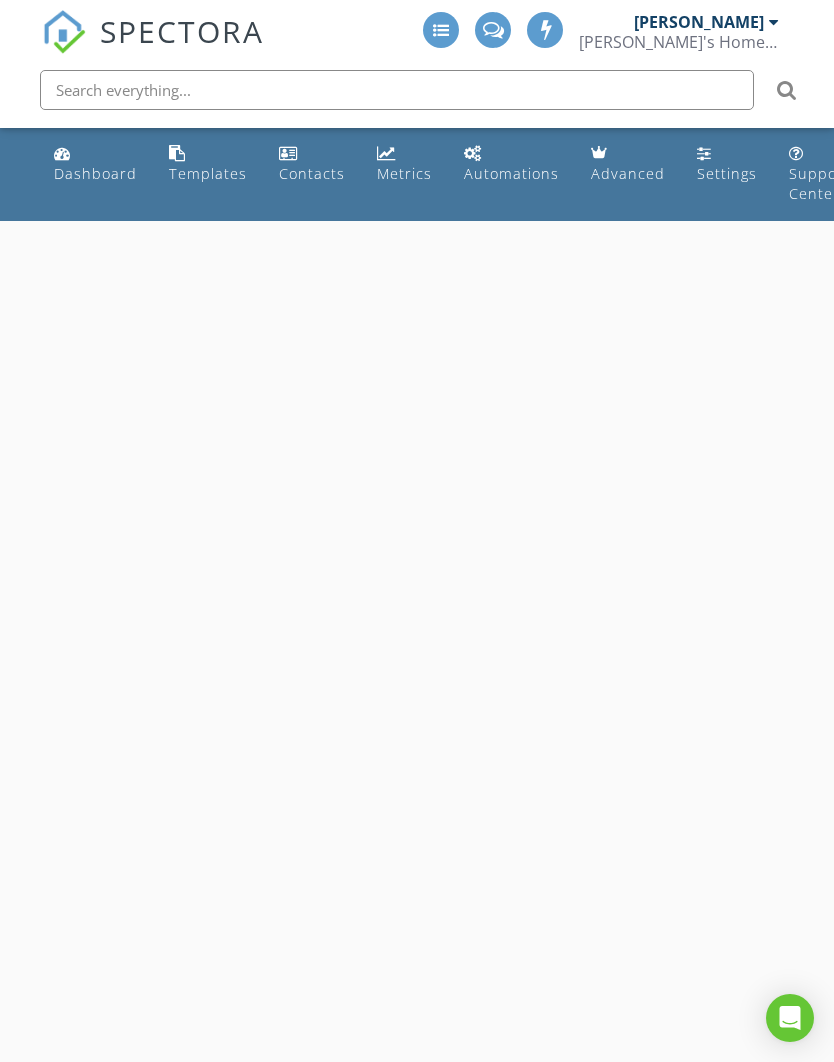 scroll, scrollTop: 0, scrollLeft: 0, axis: both 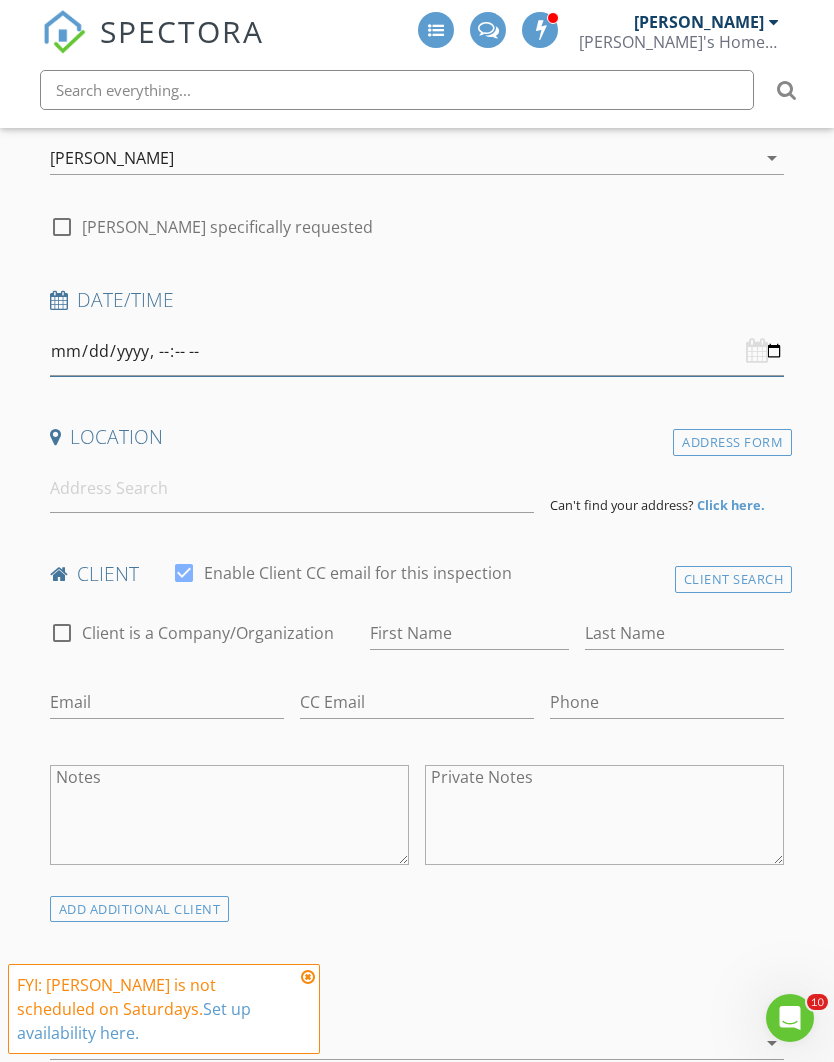 click at bounding box center (417, 351) 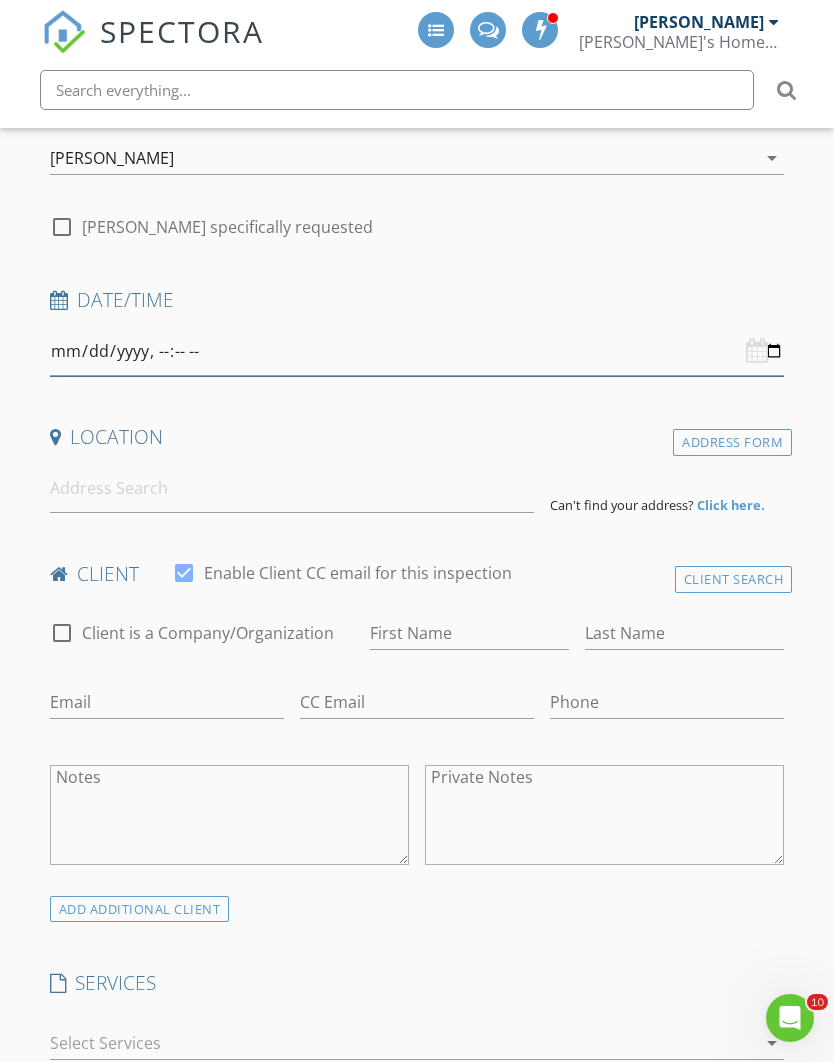 type on "[DATE]T14:00" 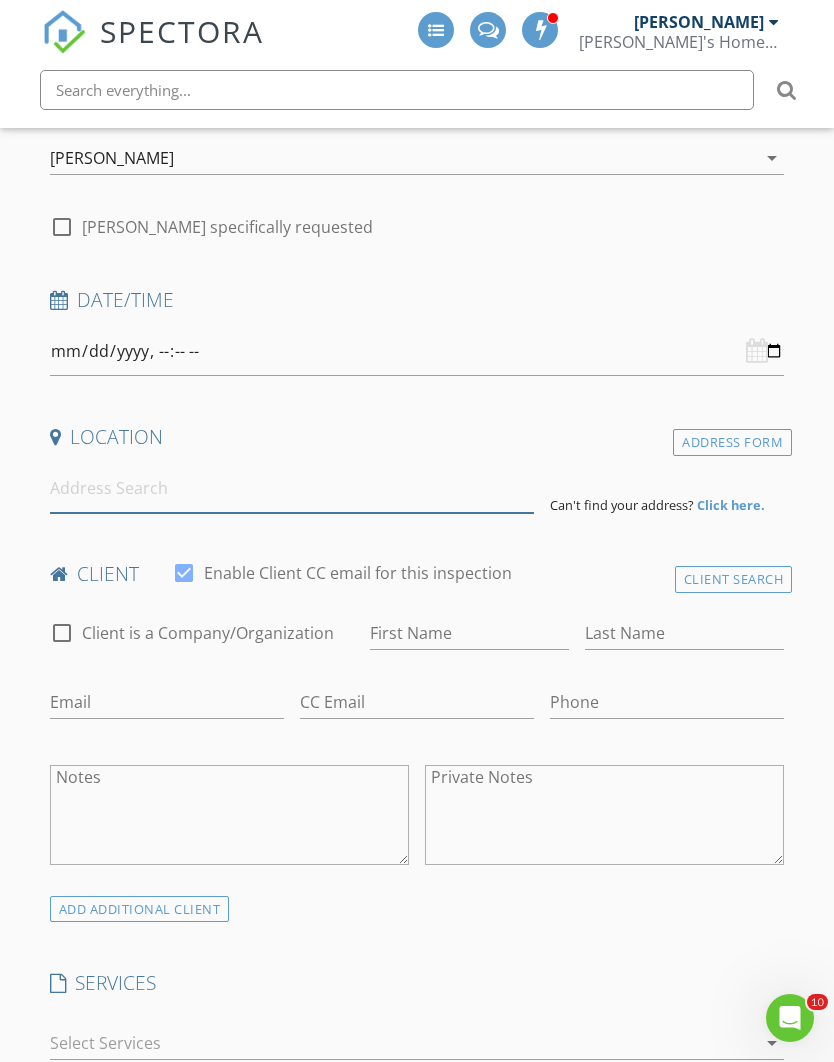 click at bounding box center (292, 488) 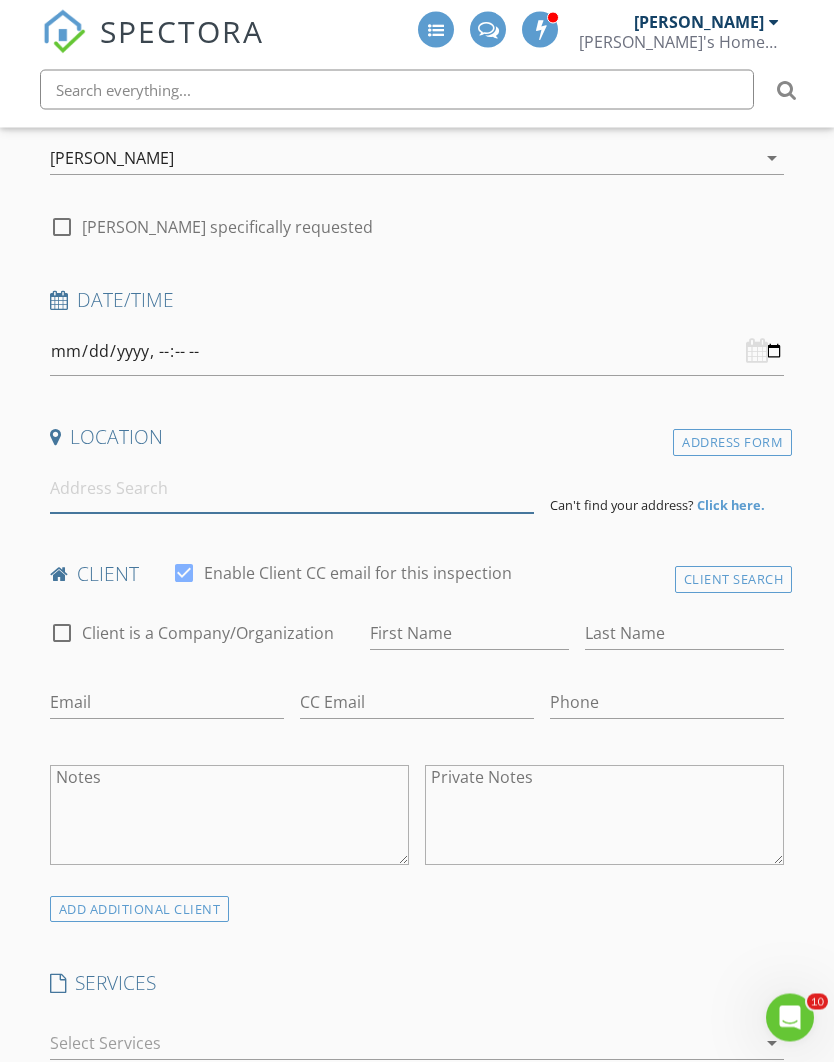 click at bounding box center (292, 489) 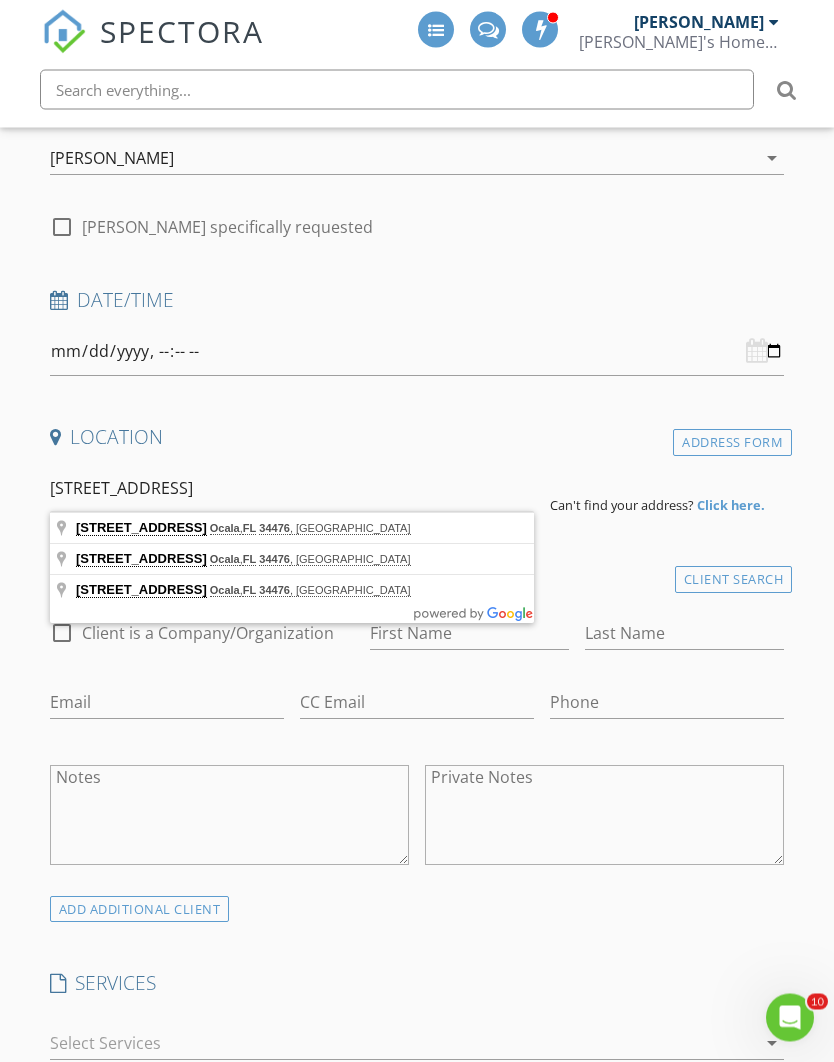 type on "9709 SW 40th Ct, Ocala, FL 34476, USA" 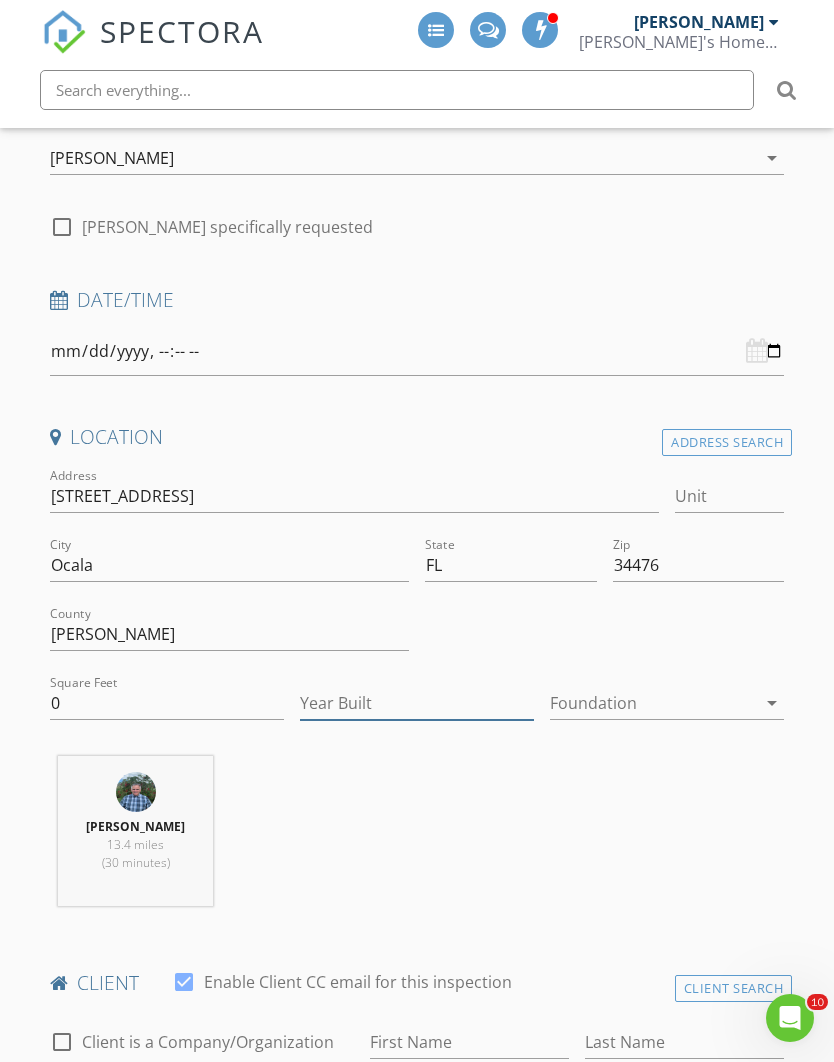 click on "Year Built" at bounding box center [417, 703] 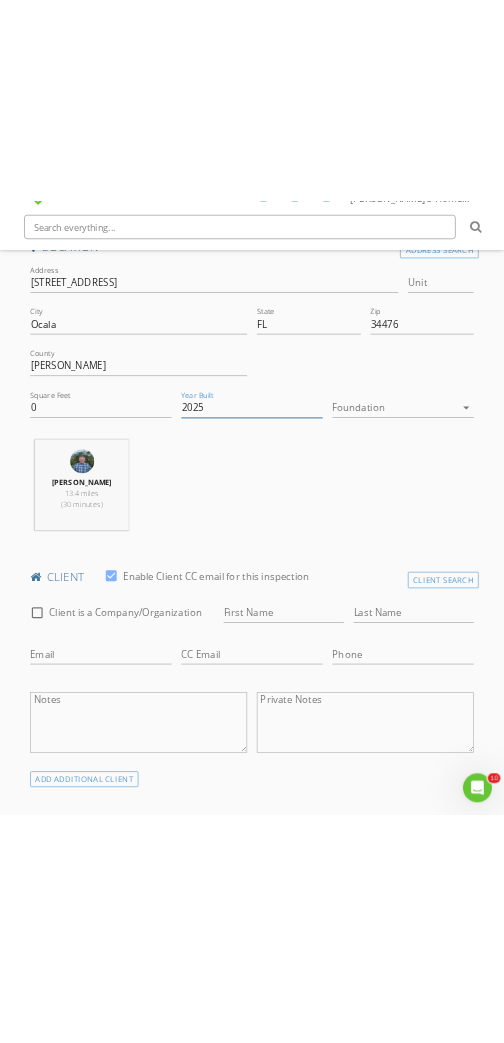 scroll, scrollTop: 563, scrollLeft: 0, axis: vertical 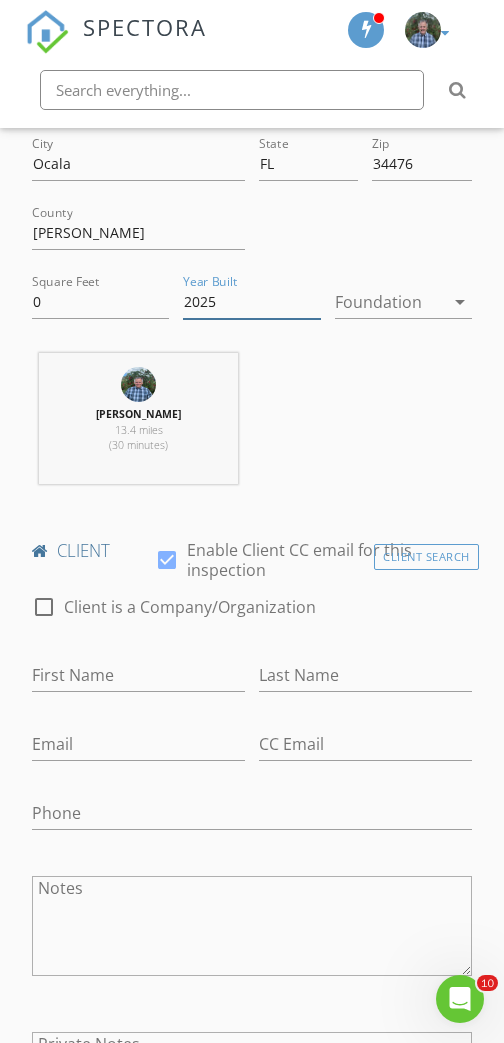 type on "2025" 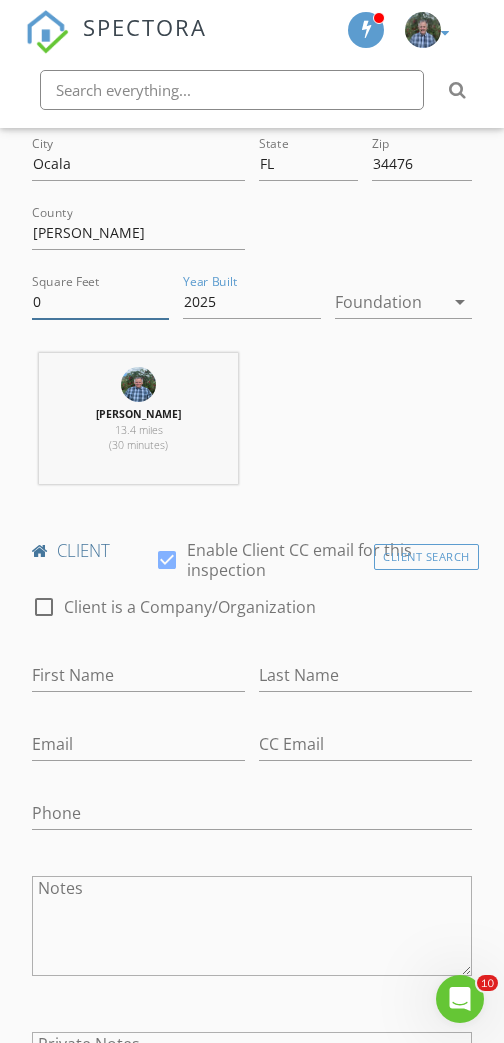 click on "0" at bounding box center [100, 302] 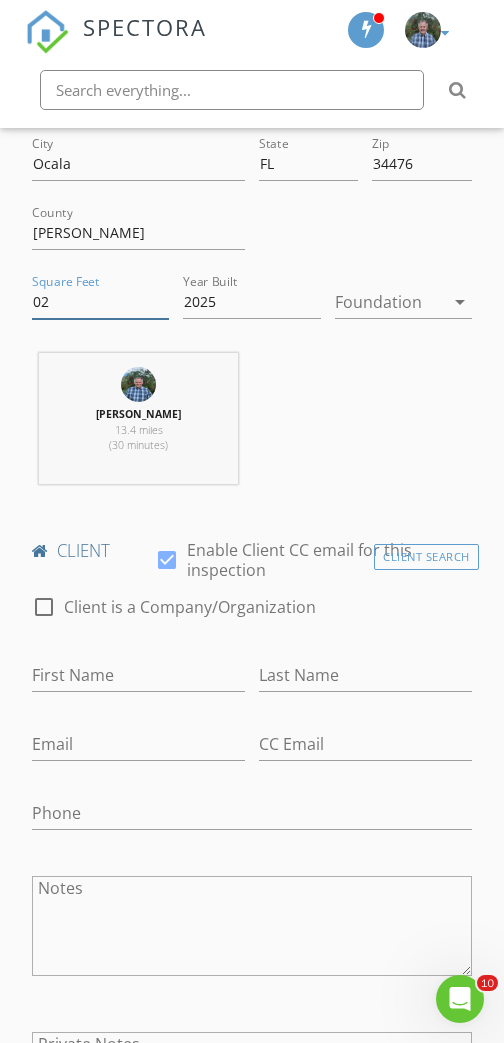 type on "0" 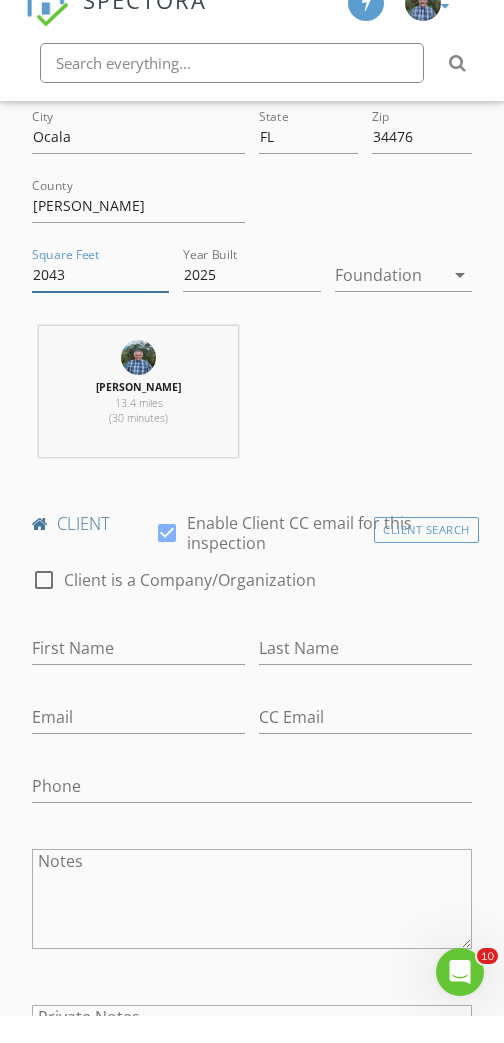 type on "2043" 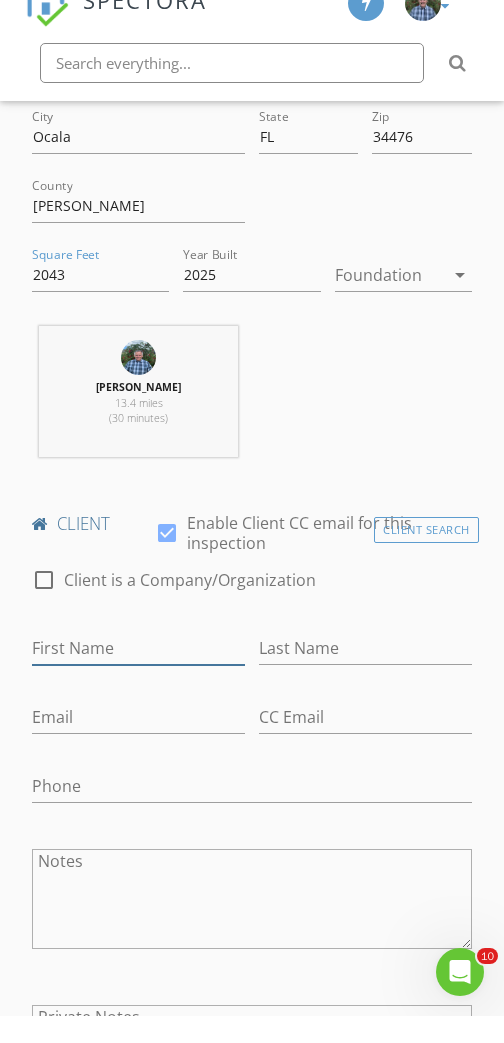 click on "First Name" at bounding box center [138, 675] 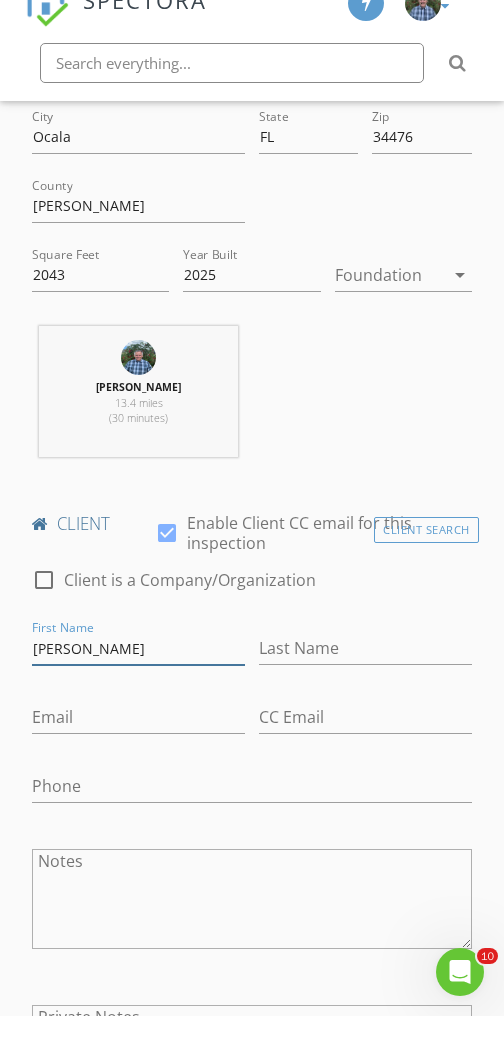 type on "Ashley" 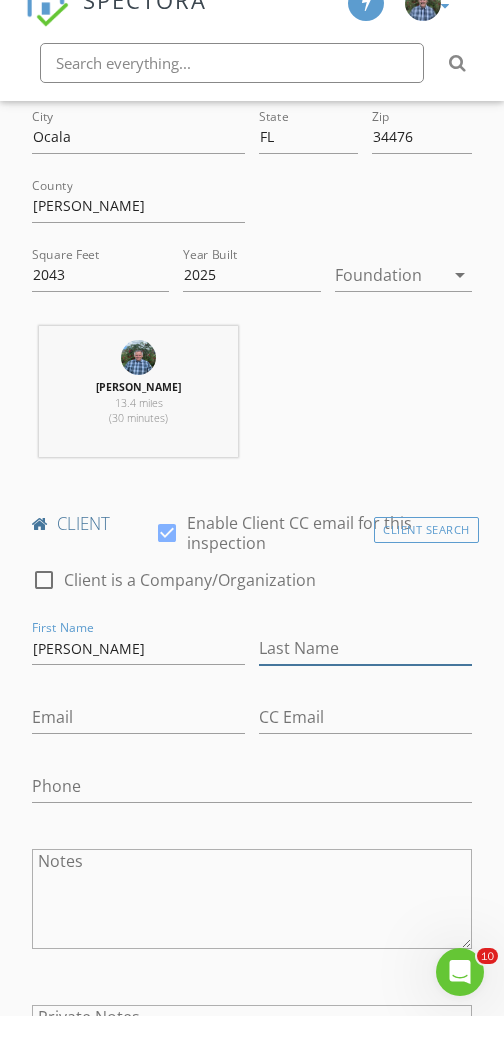click on "Last Name" at bounding box center [365, 675] 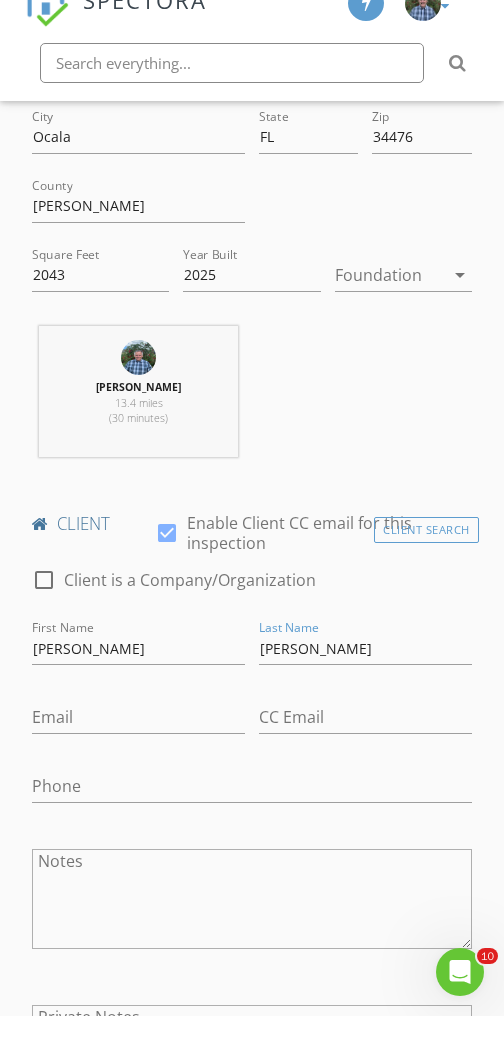 scroll, scrollTop: 590, scrollLeft: 0, axis: vertical 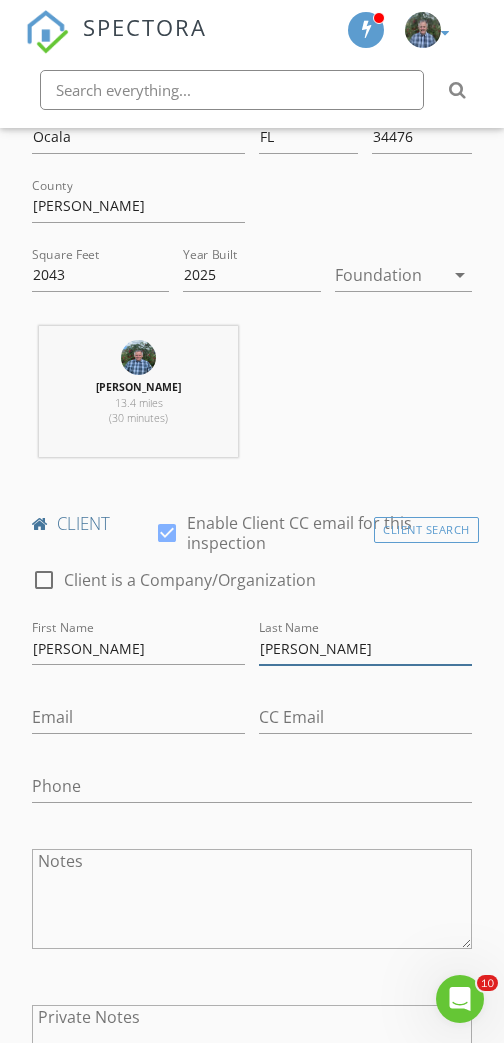type on "[PERSON_NAME]" 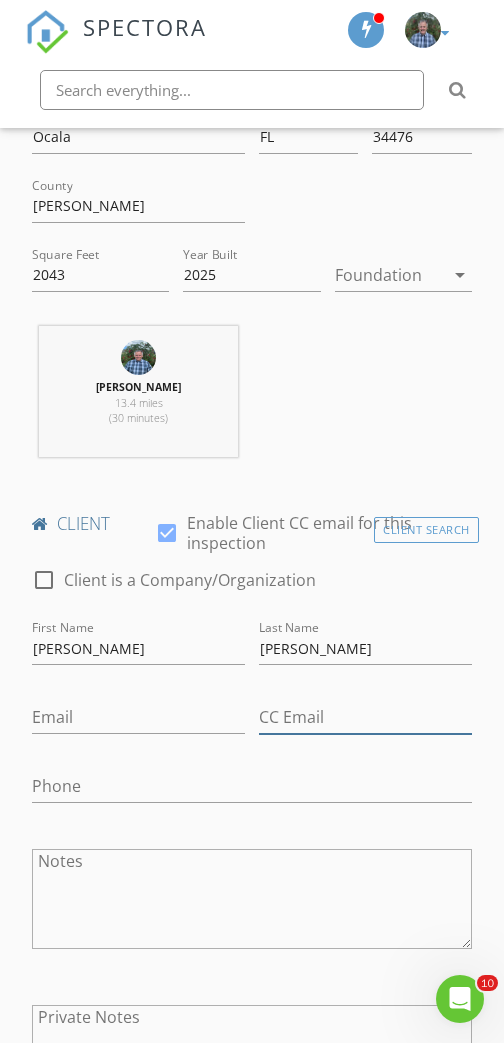 click on "CC Email" at bounding box center (365, 717) 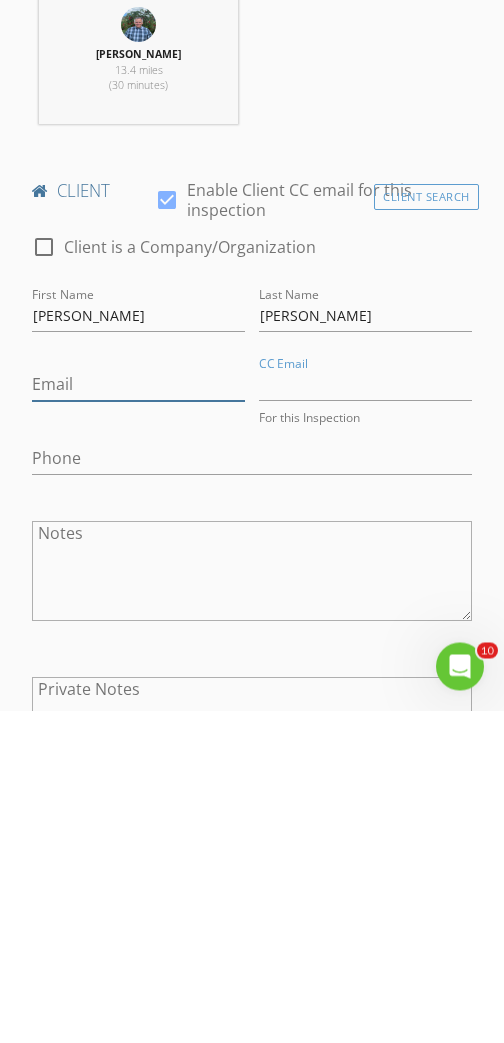 click on "Email" at bounding box center [138, 717] 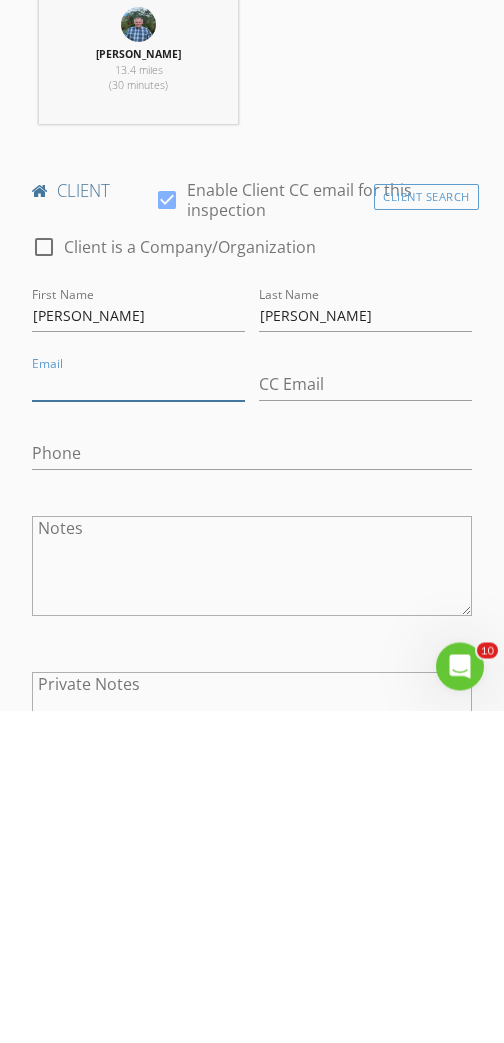 click on "Email" at bounding box center (138, 717) 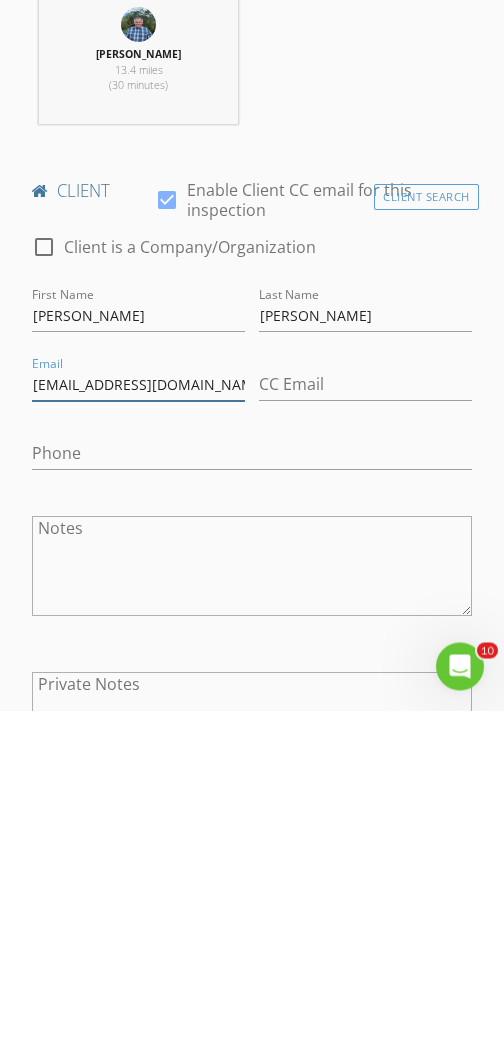 type on "Ashley.ramos001@gmail.com" 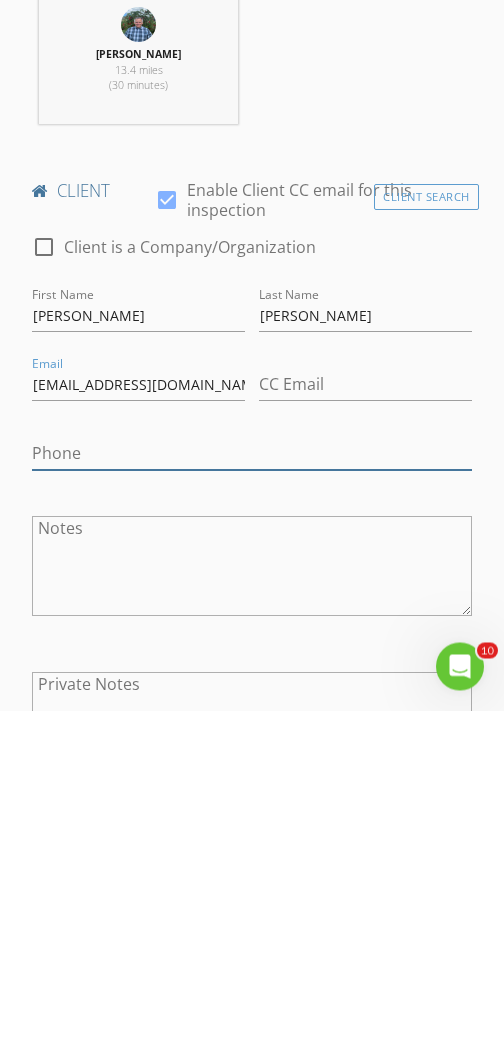click on "Phone" at bounding box center [252, 786] 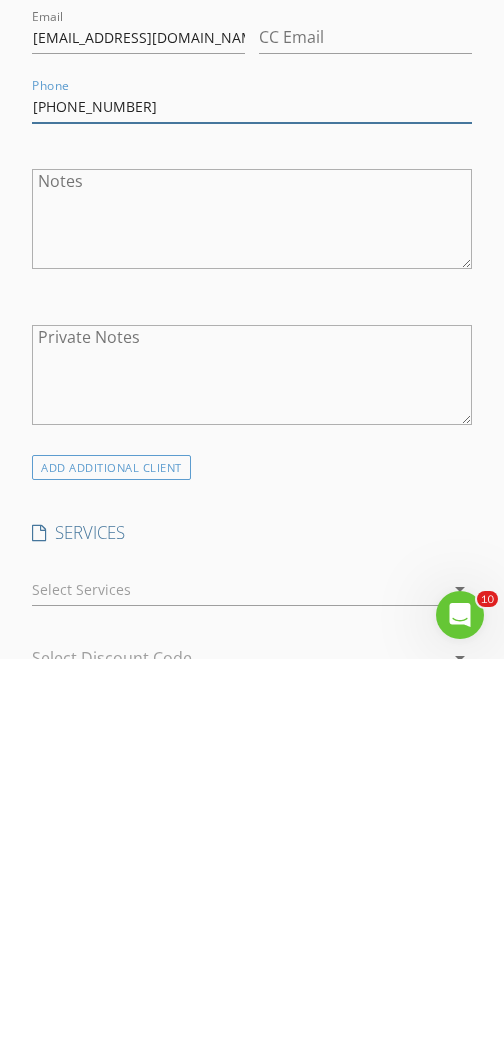 scroll, scrollTop: 952, scrollLeft: 0, axis: vertical 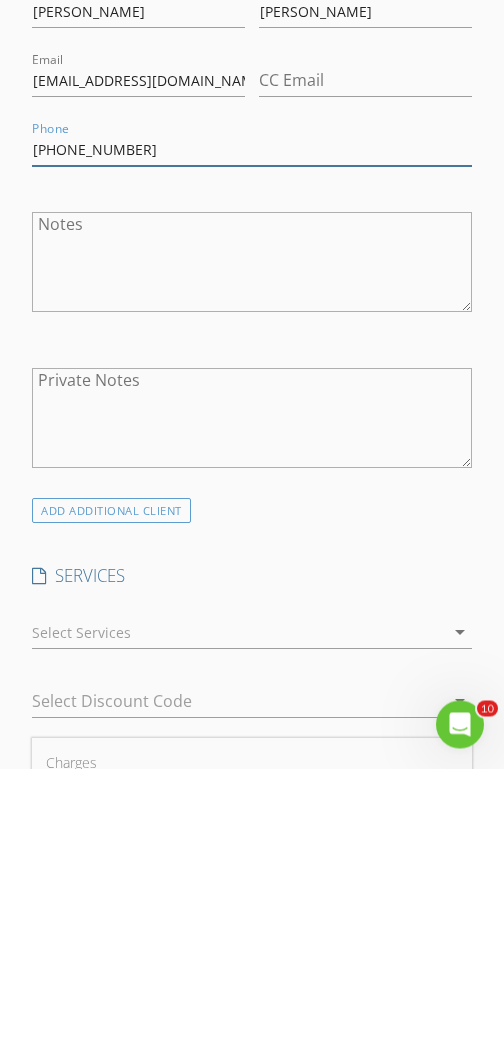 type on "[PHONE_NUMBER]" 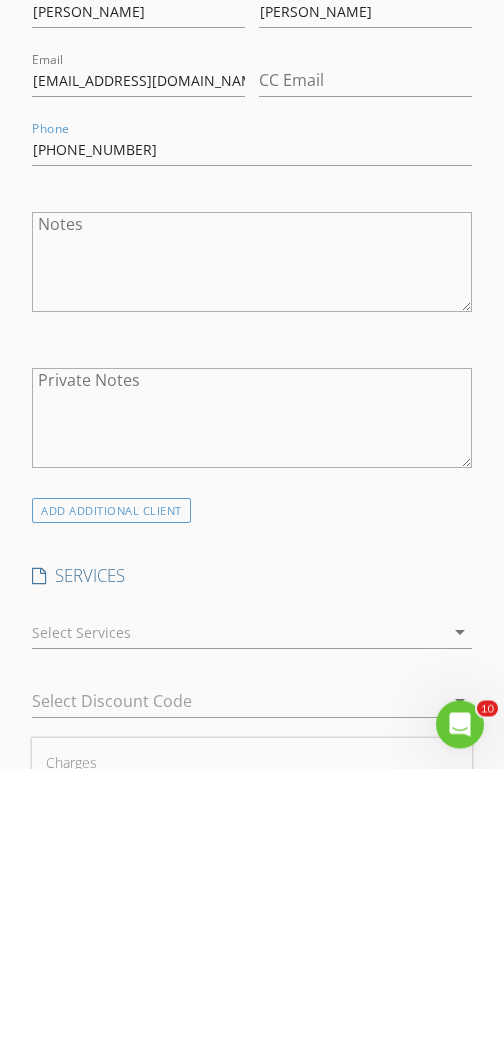 click on "ADD ADDITIONAL client" at bounding box center (111, 785) 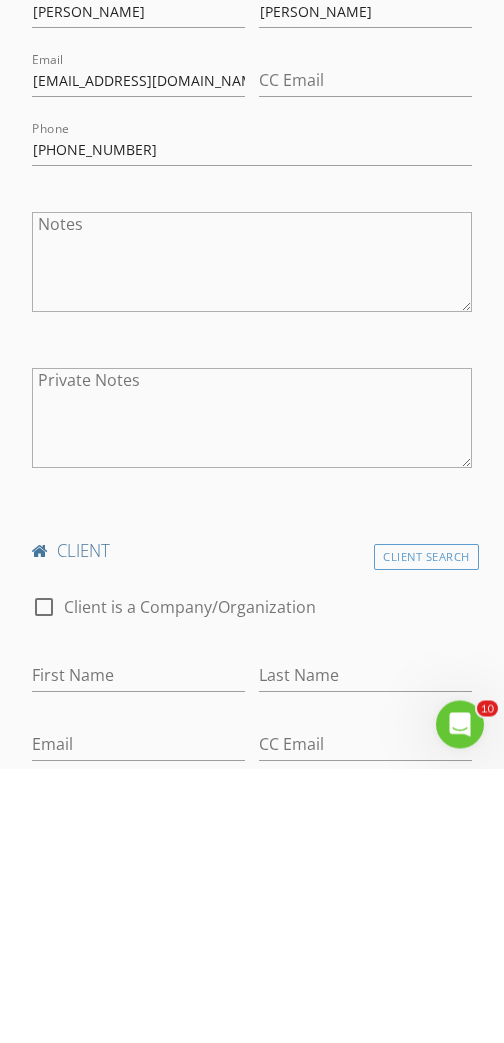 scroll, scrollTop: 1227, scrollLeft: 0, axis: vertical 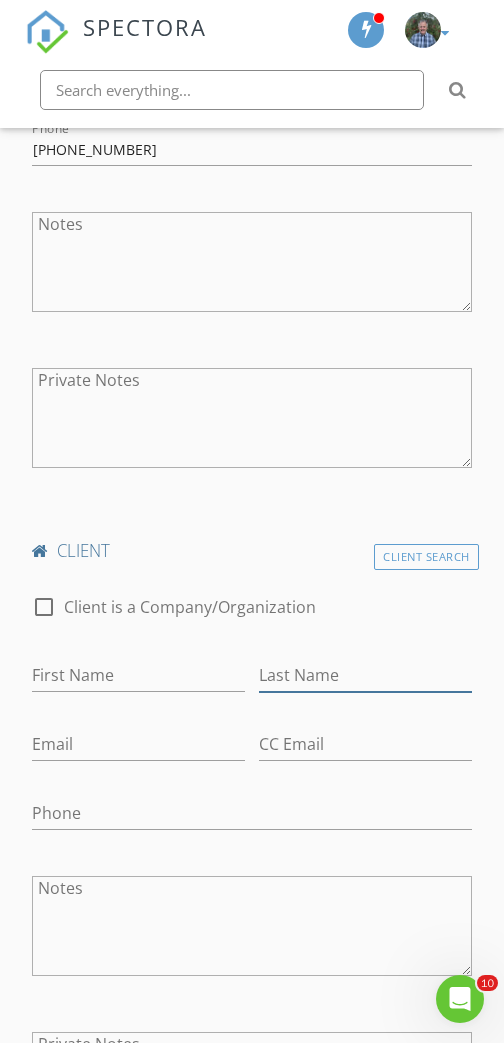 click on "Last Name" at bounding box center [365, 675] 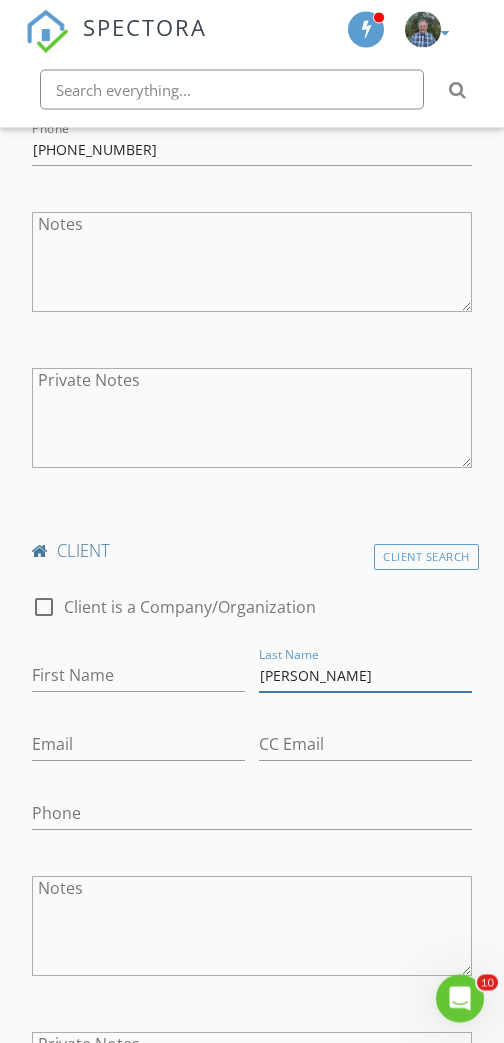 type on "[PERSON_NAME]" 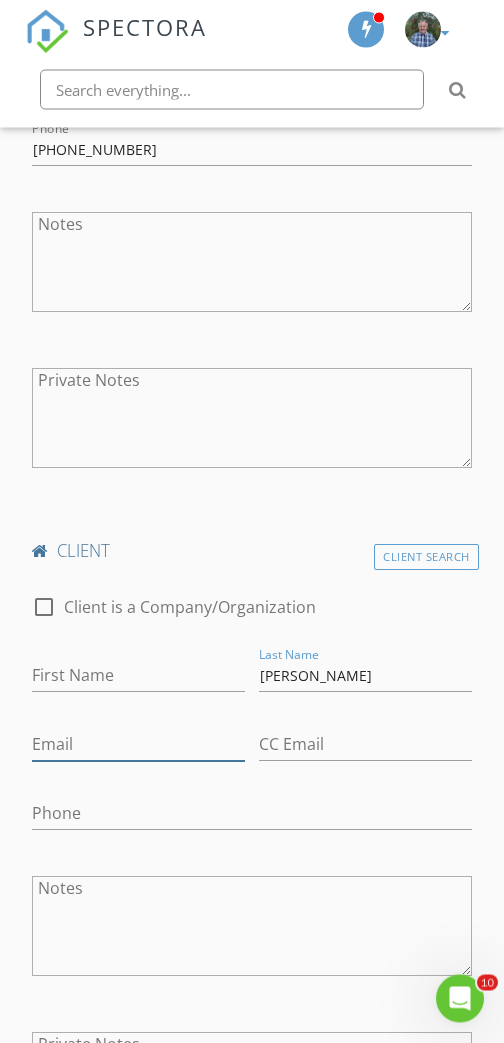 click on "Email" at bounding box center [138, 745] 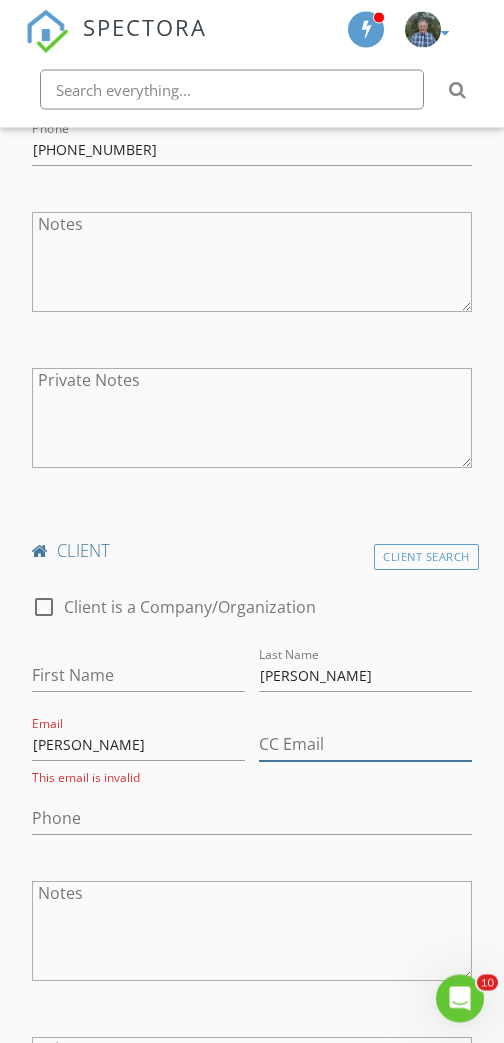 click on "CC Email" at bounding box center [365, 745] 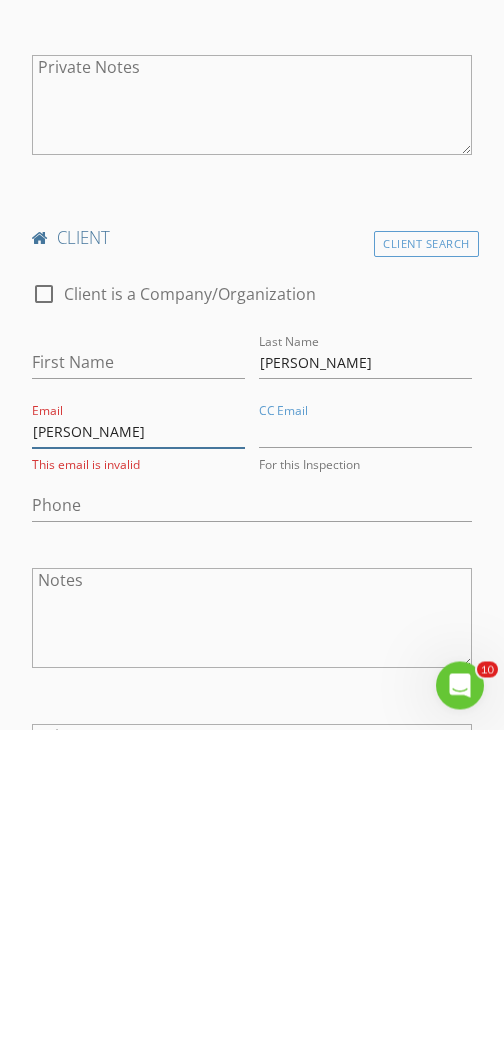 click on "[PERSON_NAME]" at bounding box center (138, 745) 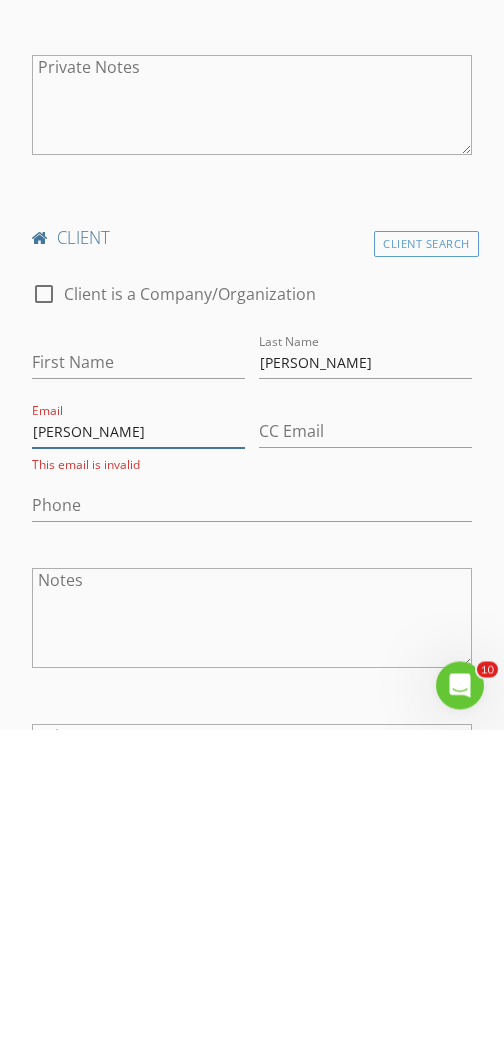 click on "[PERSON_NAME]" at bounding box center [138, 745] 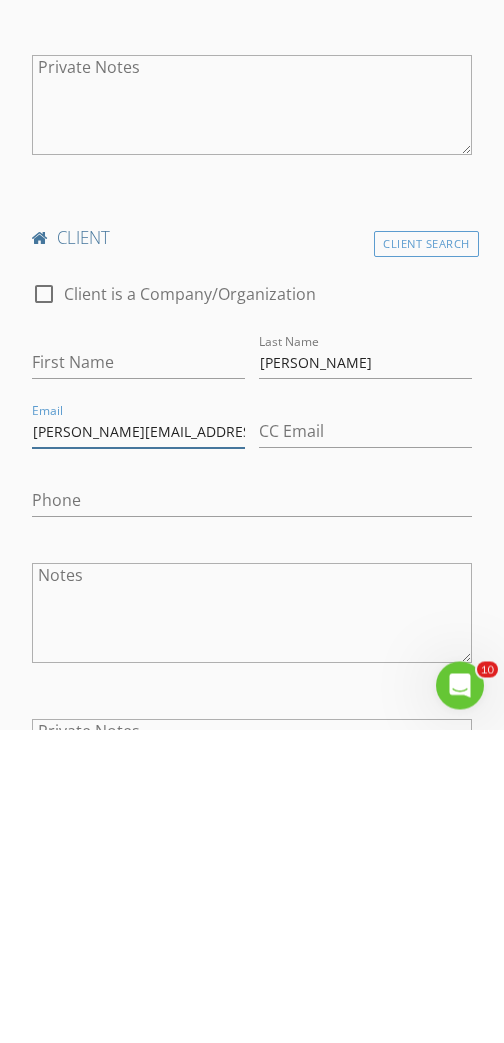 type on "Andrereyes@live.com" 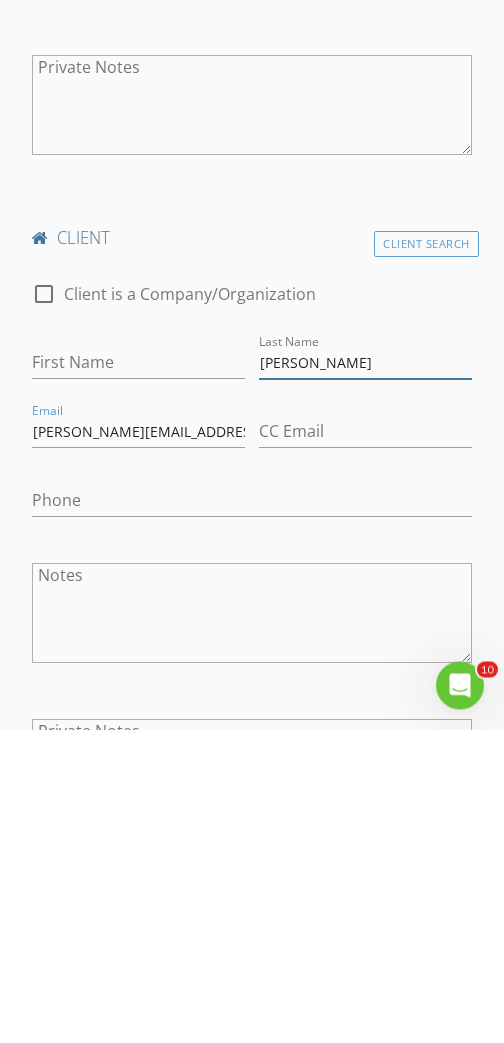click on "[PERSON_NAME]" at bounding box center (365, 676) 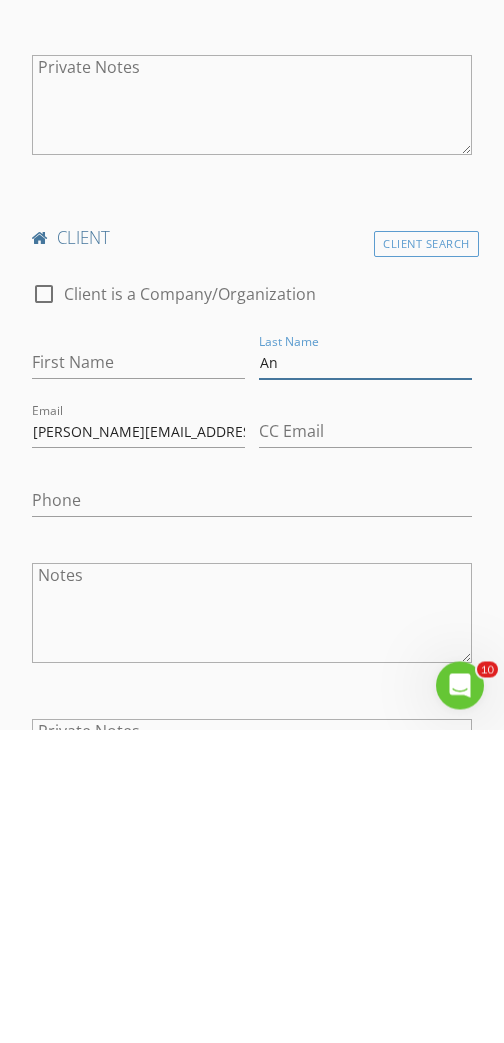 type on "A" 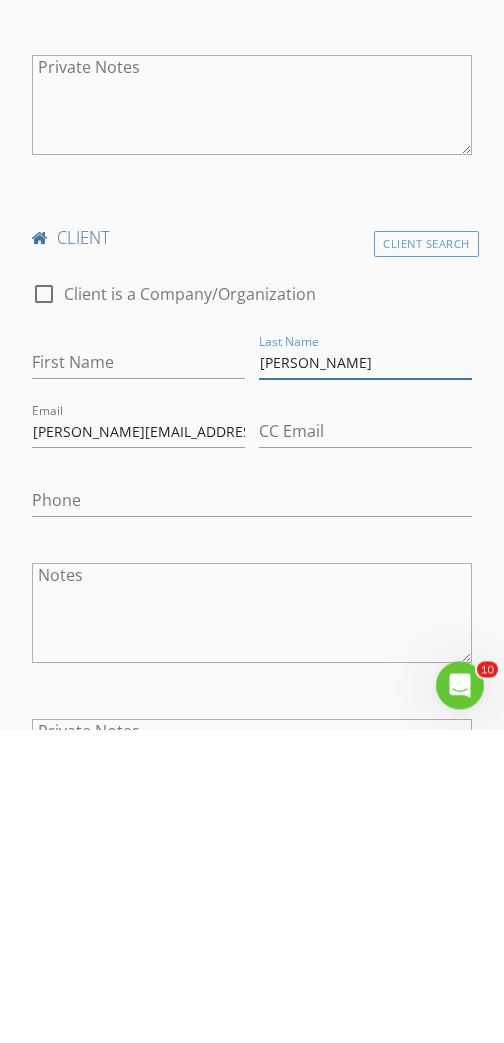 type on "[PERSON_NAME]" 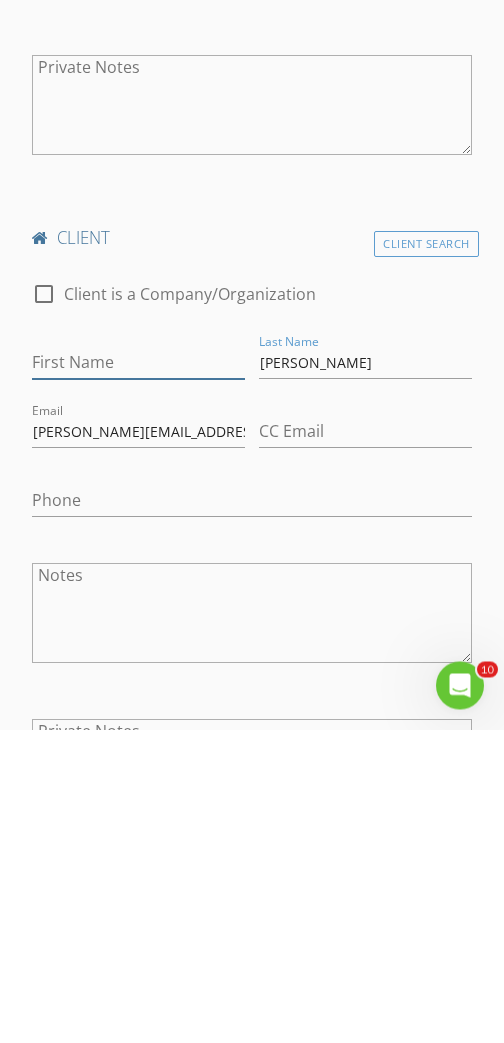 click on "First Name" at bounding box center [138, 676] 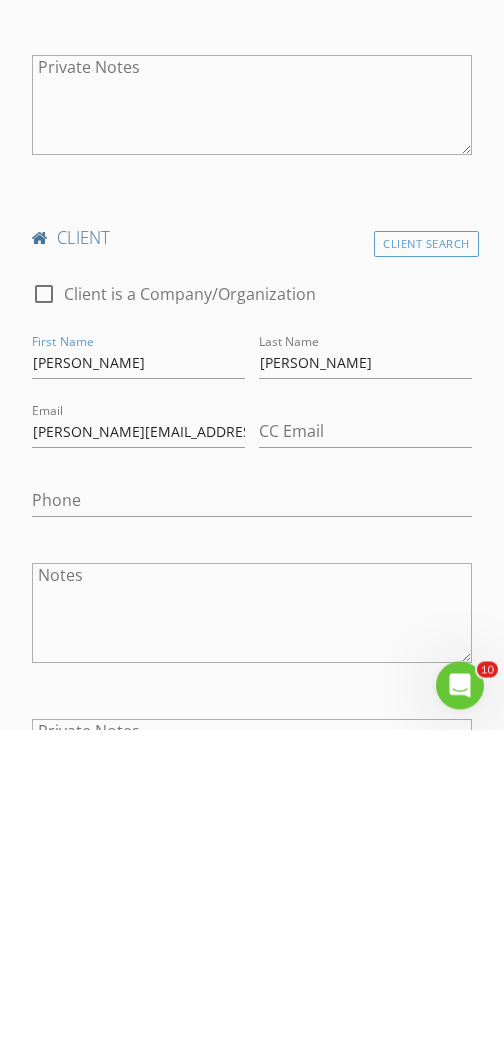 scroll, scrollTop: 1540, scrollLeft: 0, axis: vertical 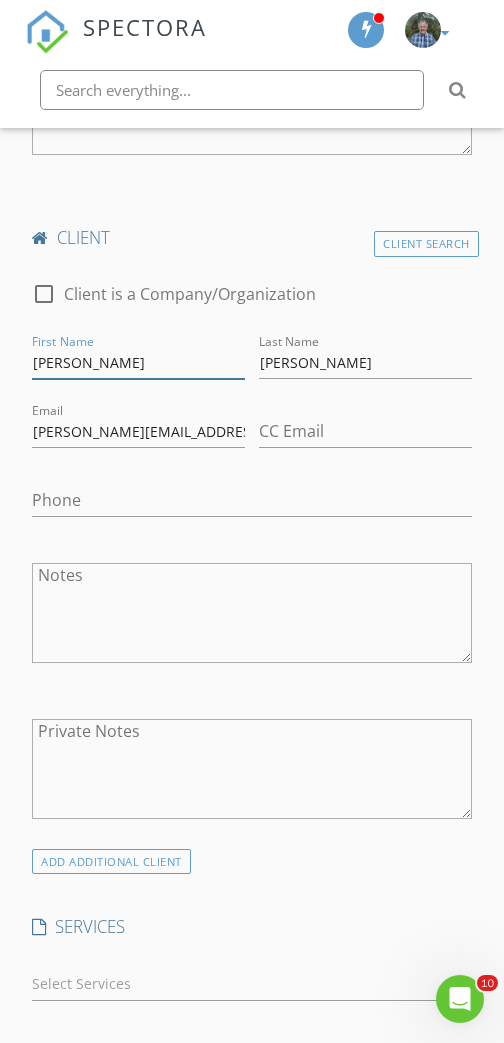 type on "[PERSON_NAME]" 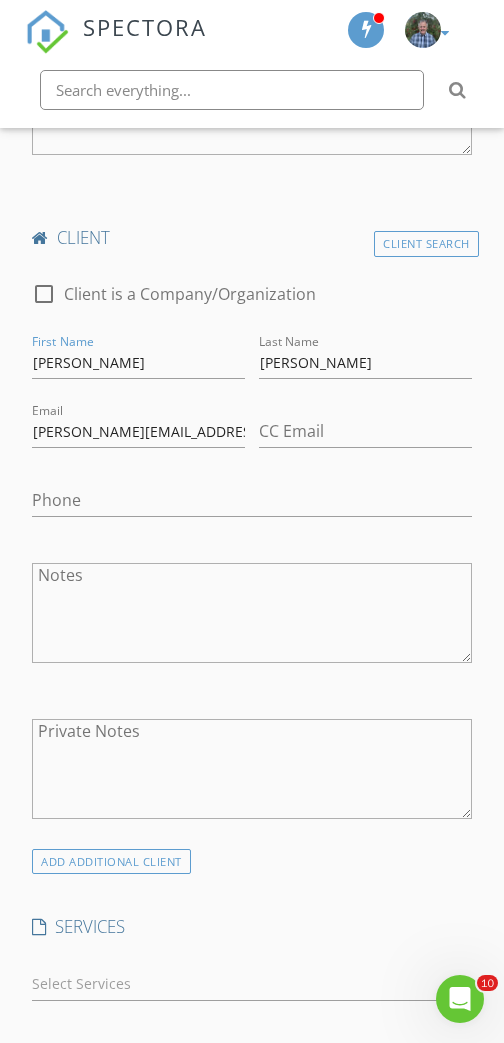 click at bounding box center (238, 984) 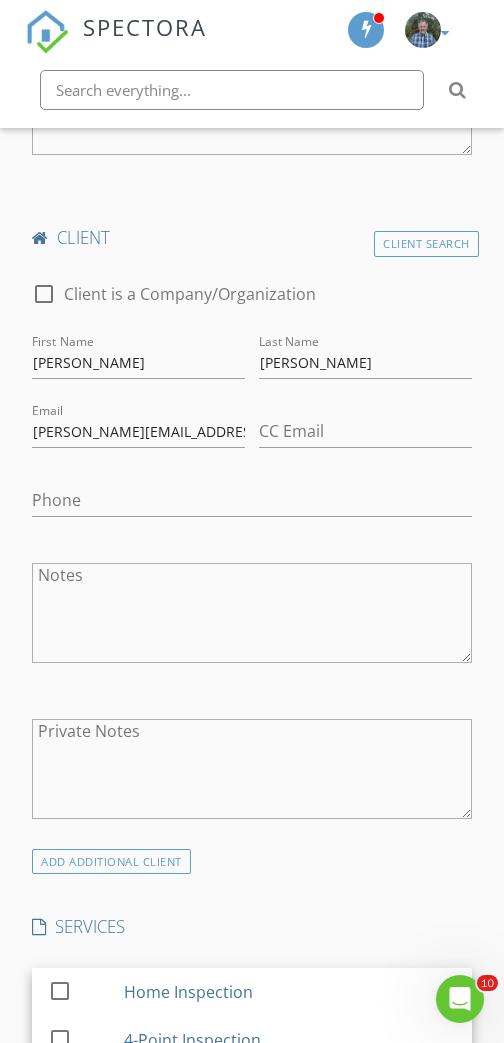click on "Home Inspection" at bounding box center (188, 992) 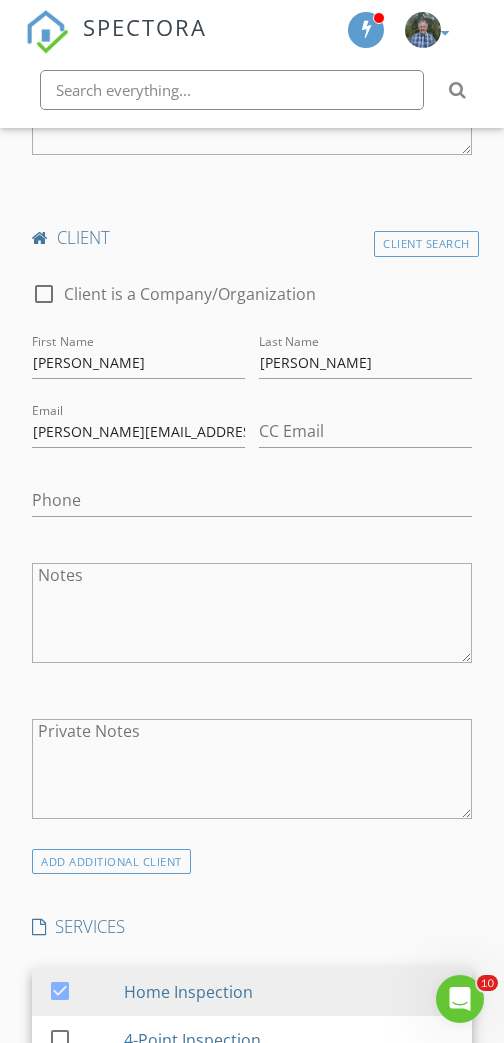 click on "INSPECTOR(S)
check_box   Steve Trans   PRIMARY   Steve Trans arrow_drop_down   check_box_outline_blank Steve Trans specifically requested
Date/Time
Location
Address Search       Address 9709 SW 40th Ct   Unit   City Ocala   State FL   Zip 34476   County Marion     Square Feet 2043   Year Built 2025   Foundation arrow_drop_down     Steve Trans     13.4 miles     (30 minutes)
client
check_box Enable Client CC email for this inspection   Client Search     check_box_outline_blank Client is a Company/Organization     First Name Ashley   Last Name Ramos   Email Ashley.ramos001@gmail.com   CC Email   Phone 216-467-0977           Notes   Private Notes
client
Client Search     check_box_outline_blank Client is a Company/Organization     First Name Andre   Last Name Reyes   Email Andrereyes@live.com   CC Email   Phone           Notes" at bounding box center [252, 948] 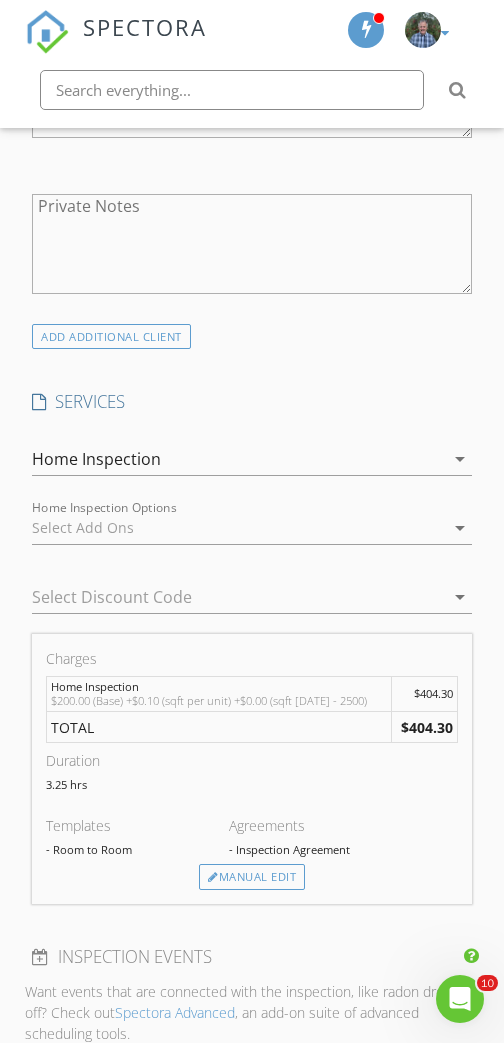 scroll, scrollTop: 2120, scrollLeft: 0, axis: vertical 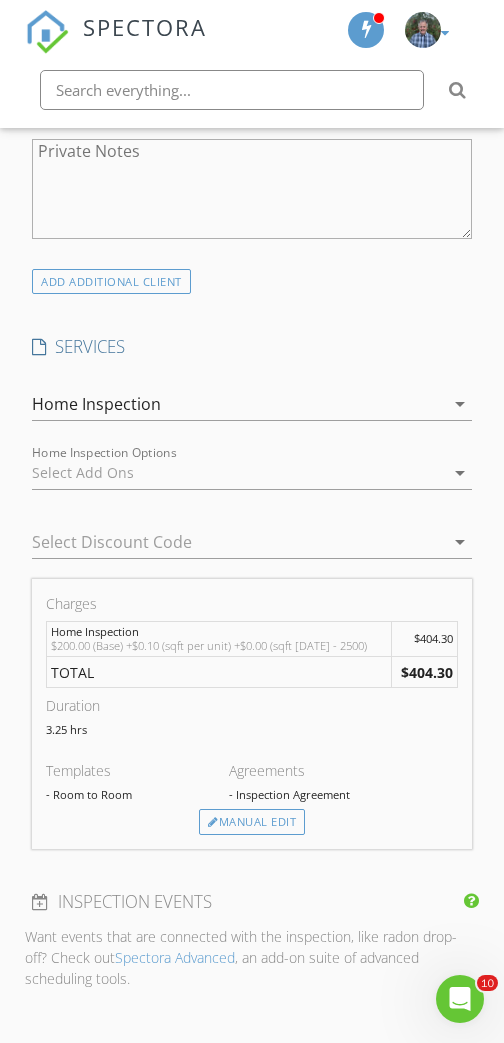 click on "Manual Edit" at bounding box center [252, 822] 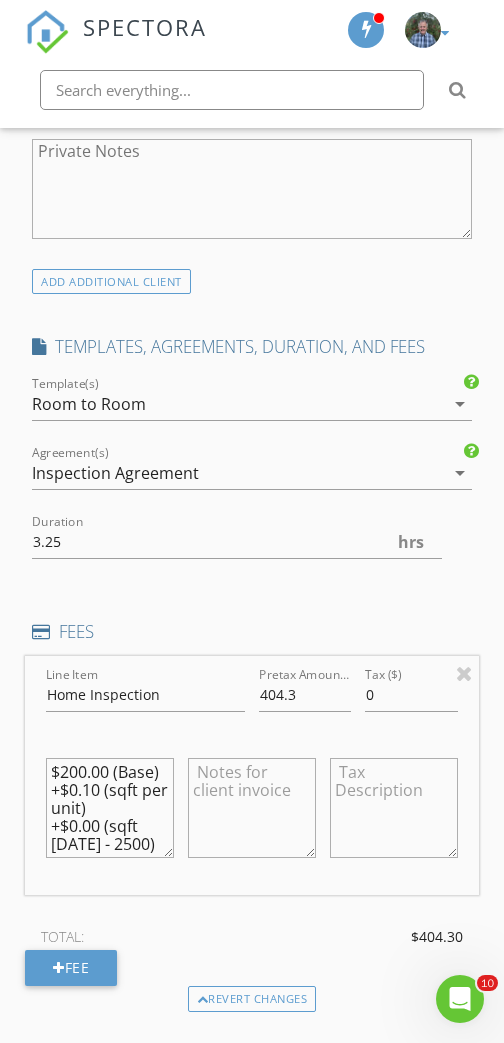 click on "Room to Room" at bounding box center (238, 404) 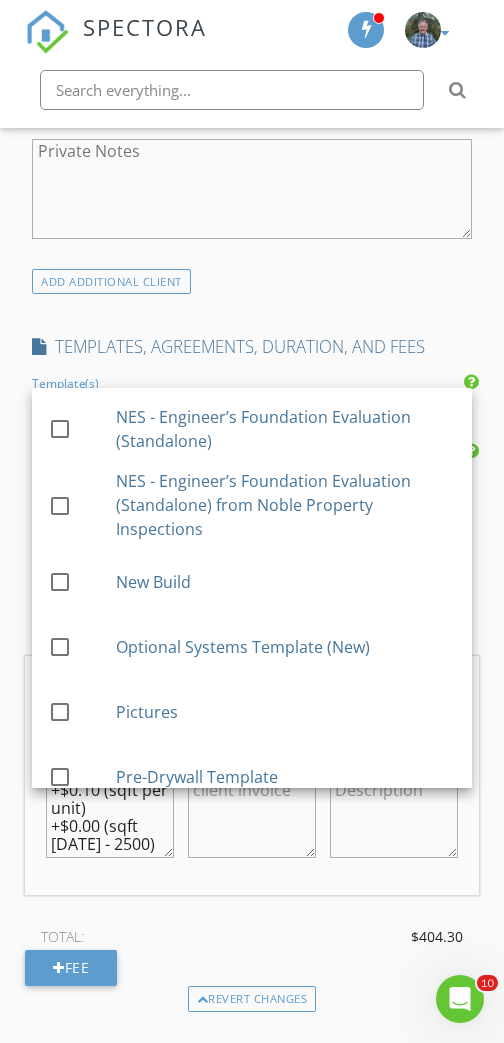 scroll, scrollTop: 928, scrollLeft: 0, axis: vertical 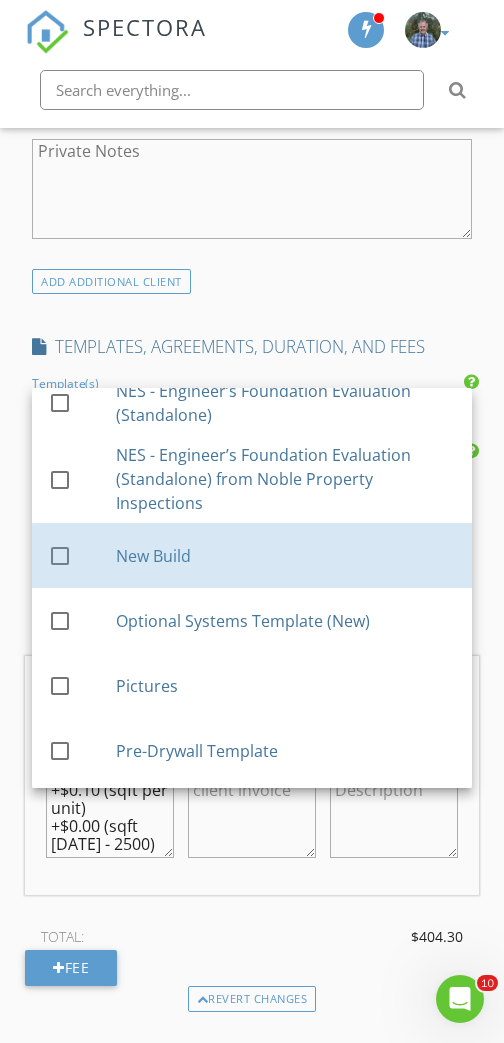 click on "New Build" at bounding box center [286, 555] 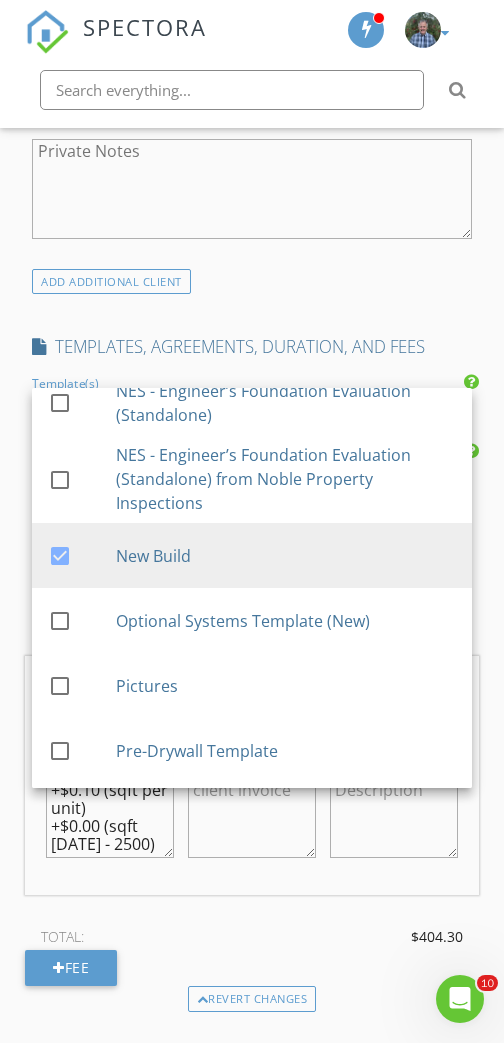 click on "INSPECTOR(S)
check_box   Steve Trans   PRIMARY   Steve Trans arrow_drop_down   check_box_outline_blank Steve Trans specifically requested
Date/Time
Location
Address Search       Address 9709 SW 40th Ct   Unit   City Ocala   State FL   Zip 34476   County Marion     Square Feet 2043   Year Built 2025   Foundation arrow_drop_down     Steve Trans     13.4 miles     (30 minutes)
client
check_box Enable Client CC email for this inspection   Client Search     check_box_outline_blank Client is a Company/Organization     First Name Ashley   Last Name Ramos   Email Ashley.ramos001@gmail.com   CC Email   Phone 216-467-0977           Notes   Private Notes
client
Client Search     check_box_outline_blank Client is a Company/Organization     First Name Andre   Last Name Reyes   Email Andrereyes@live.com   CC Email   Phone           Notes" at bounding box center (252, 457) 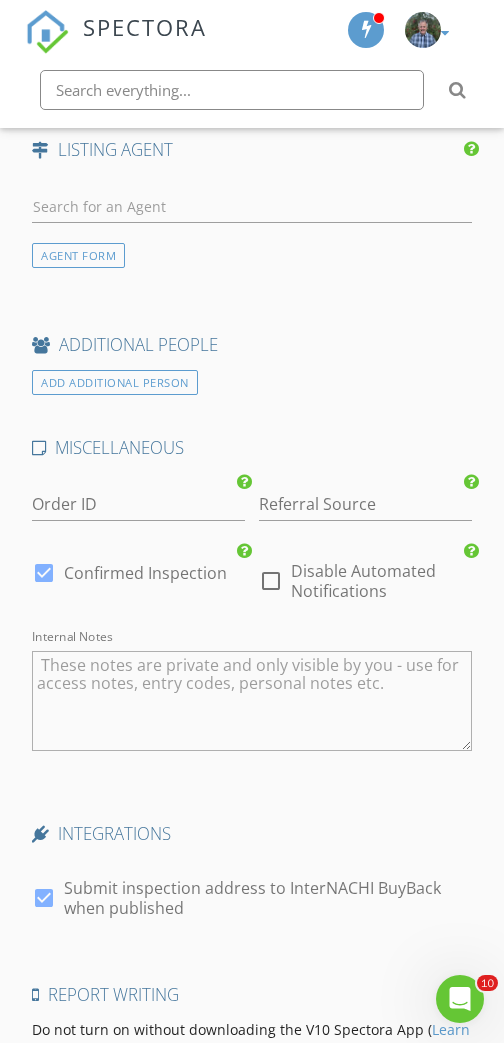scroll, scrollTop: 3733, scrollLeft: 0, axis: vertical 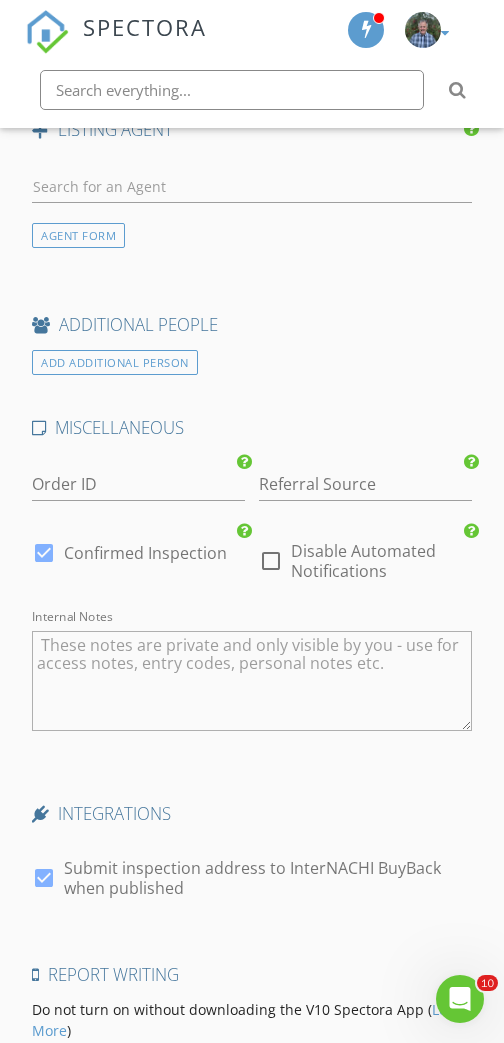 click on "Save Inspection" at bounding box center (252, 1207) 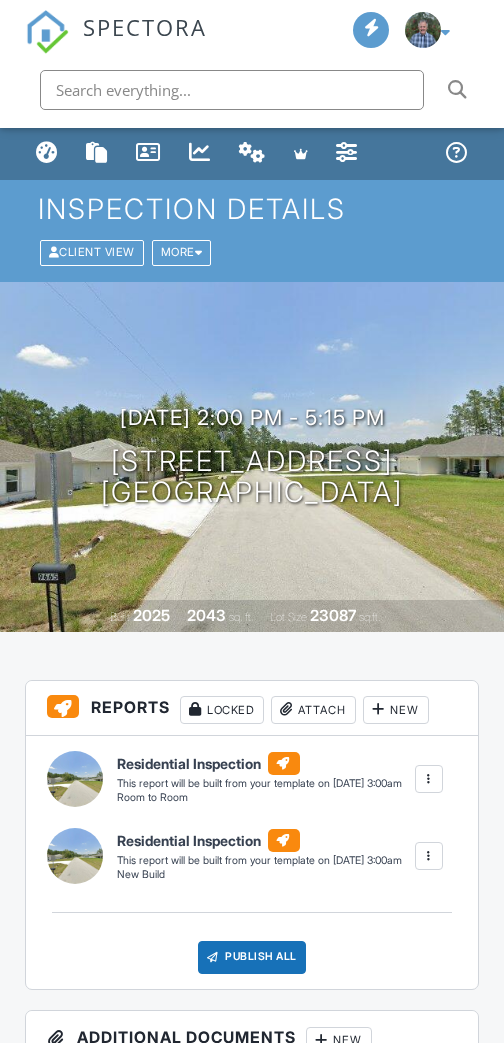 scroll, scrollTop: 0, scrollLeft: 0, axis: both 